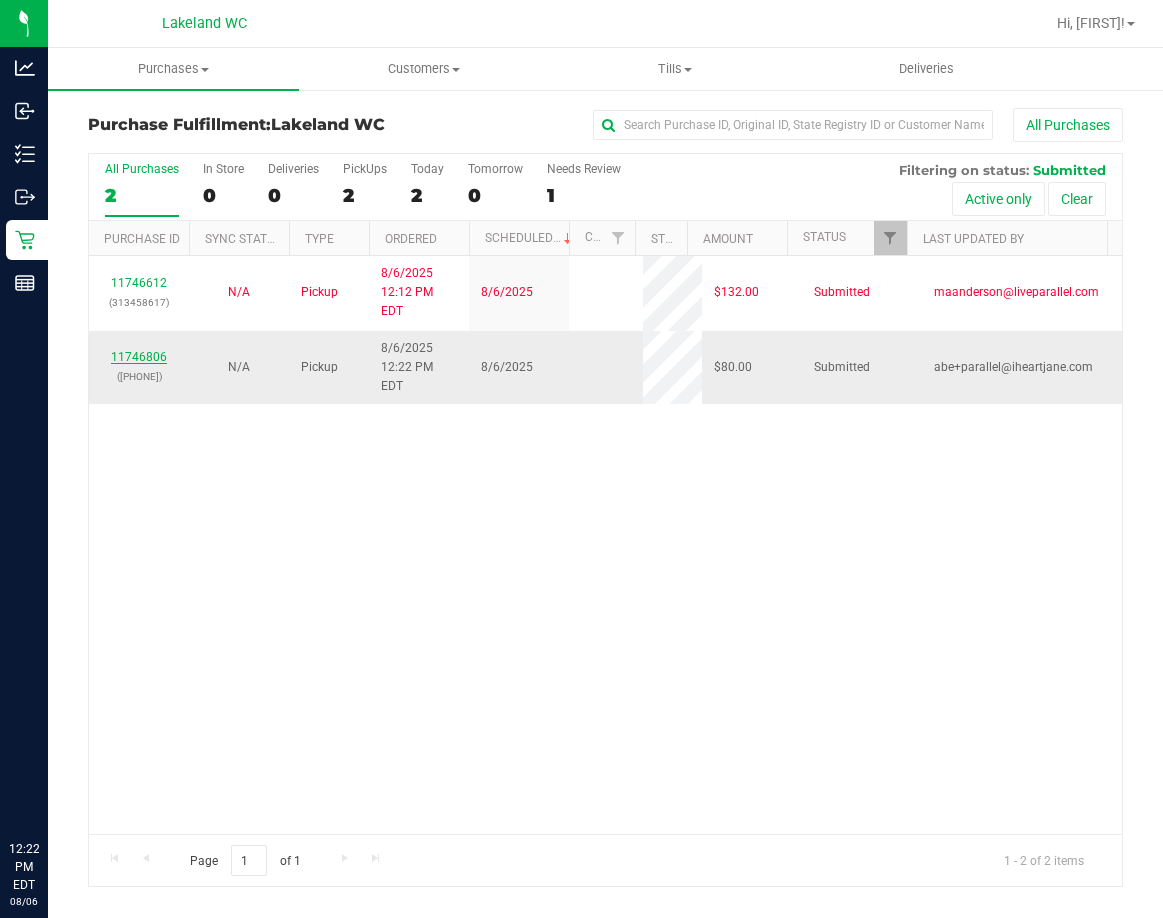 scroll, scrollTop: 0, scrollLeft: 0, axis: both 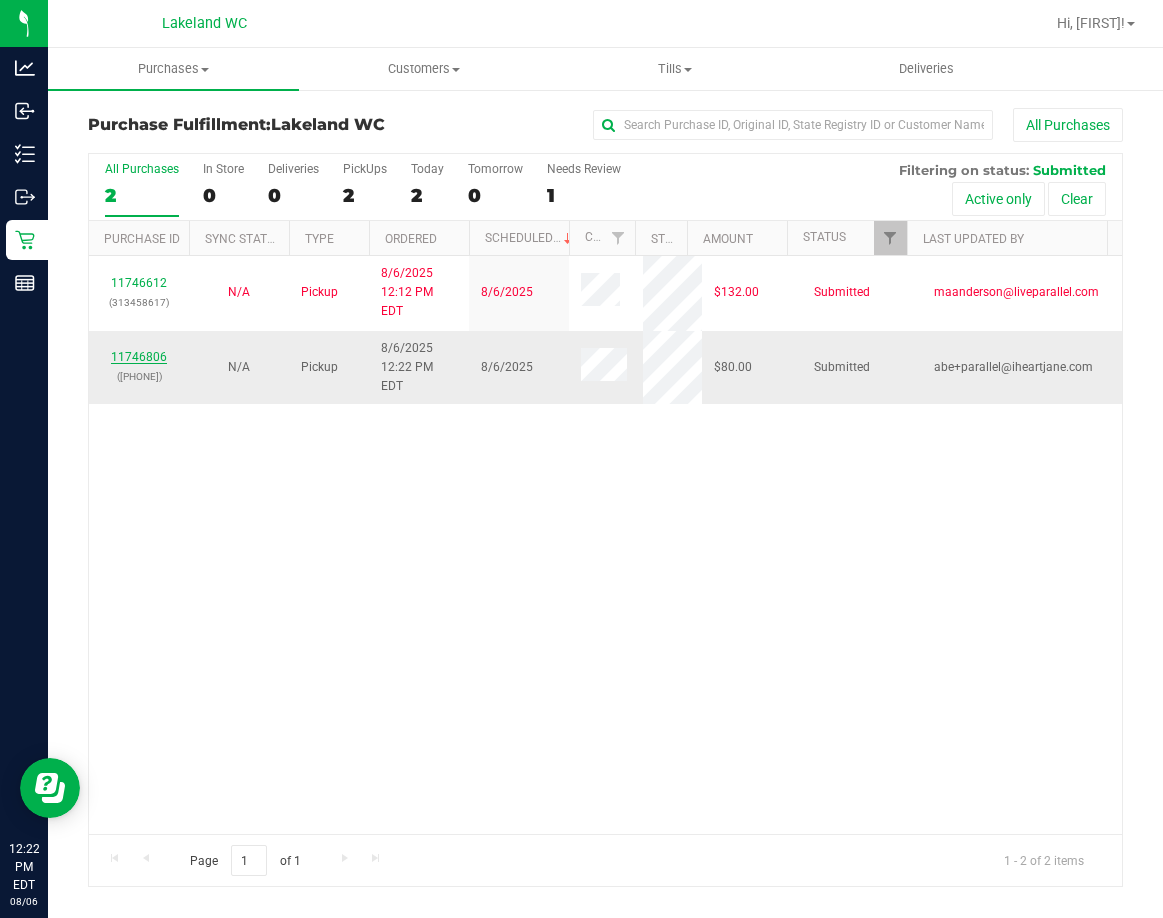 click on "11746806" at bounding box center [139, 357] 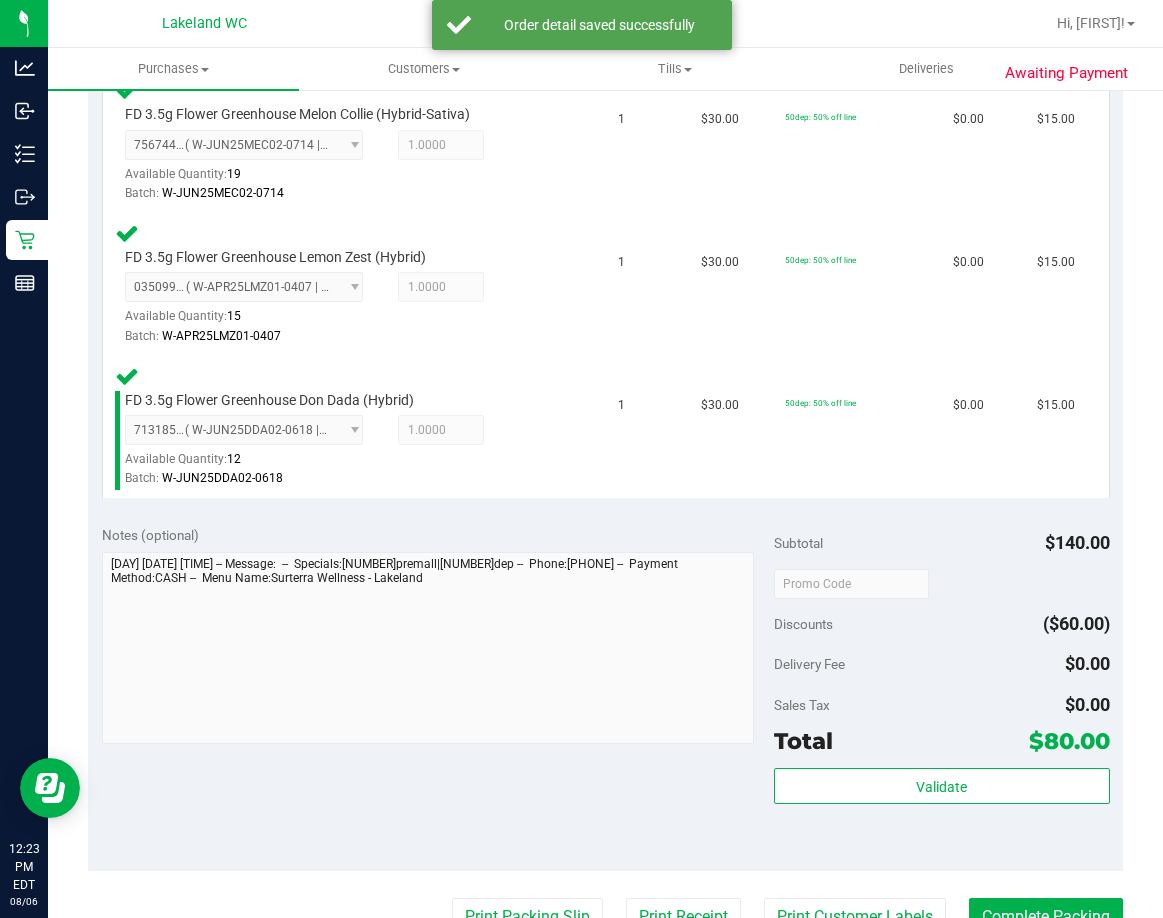 scroll, scrollTop: 800, scrollLeft: 0, axis: vertical 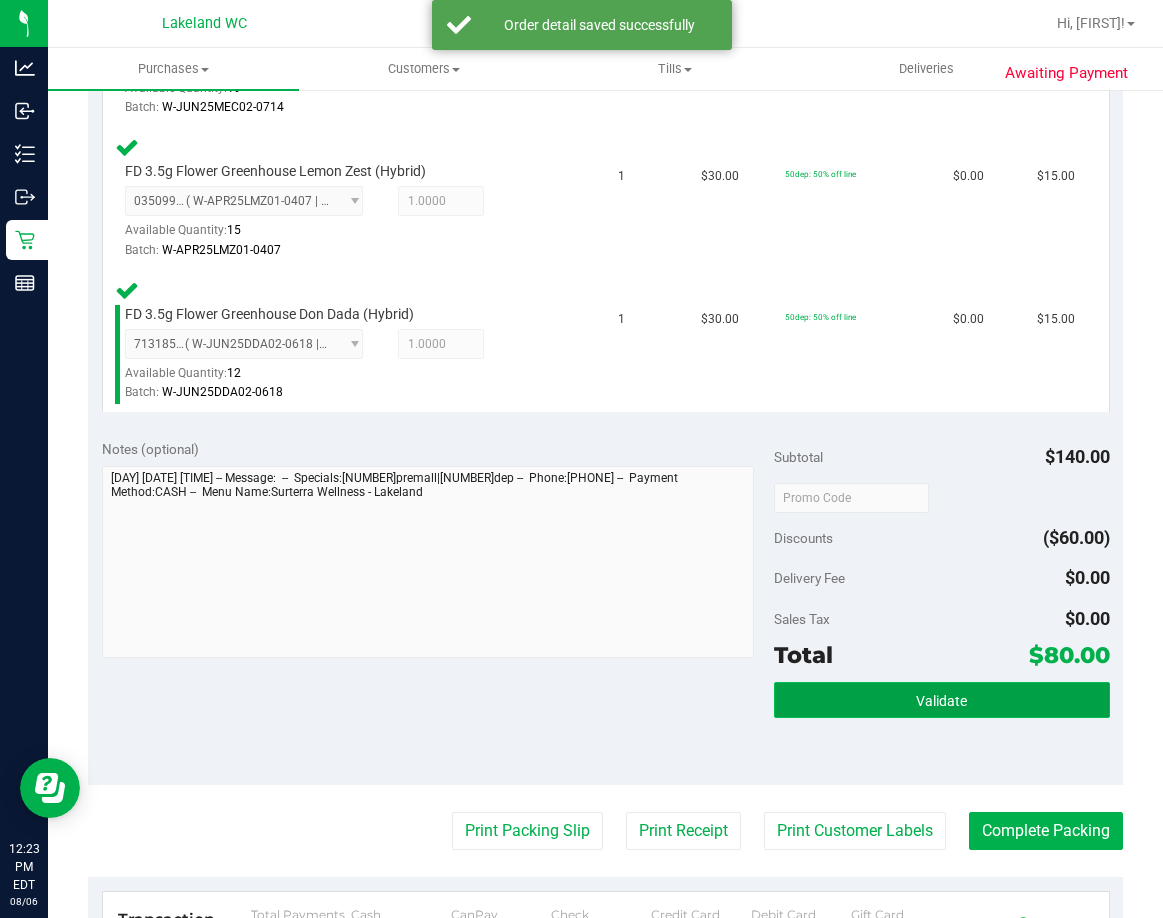 click on "Validate" at bounding box center (942, 700) 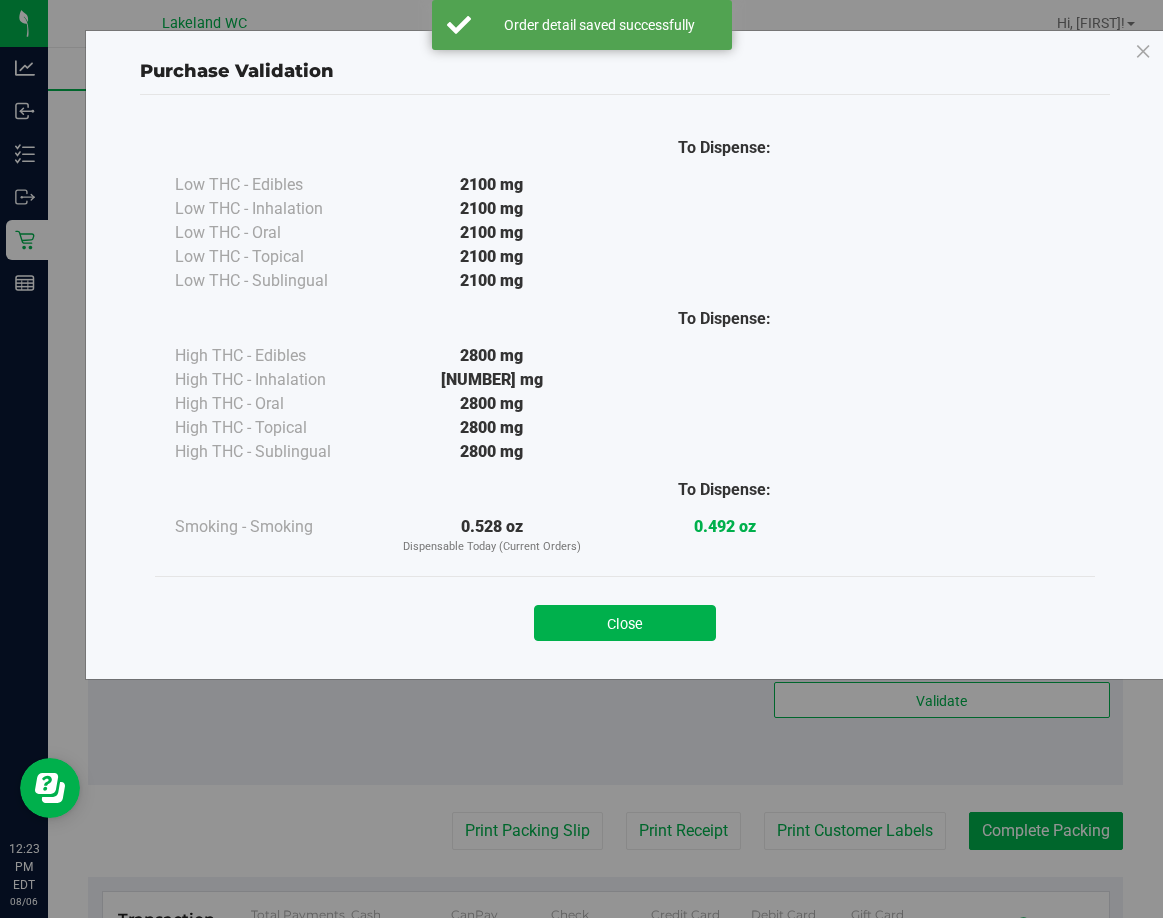 click on "Close" at bounding box center (625, 623) 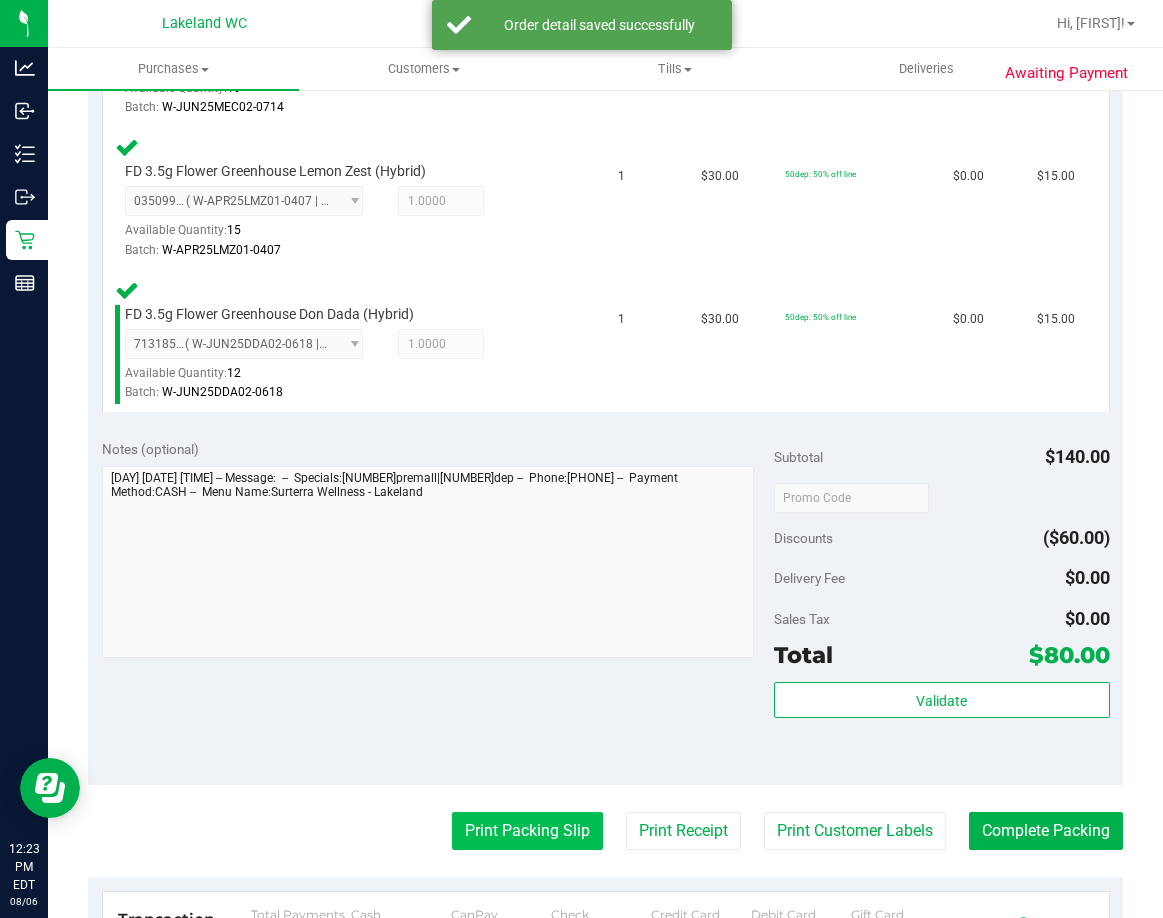 click on "Print Packing Slip" at bounding box center [527, 831] 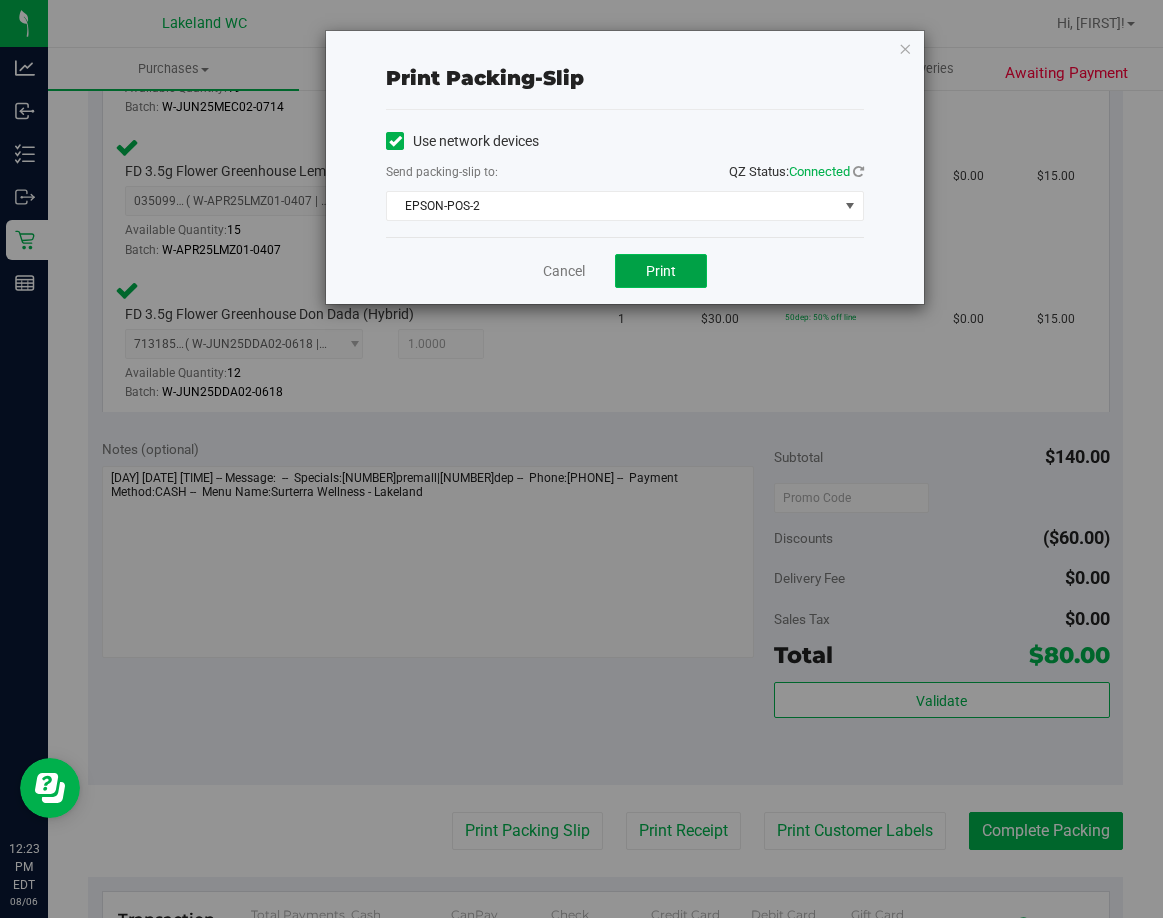 click on "Print" at bounding box center [661, 271] 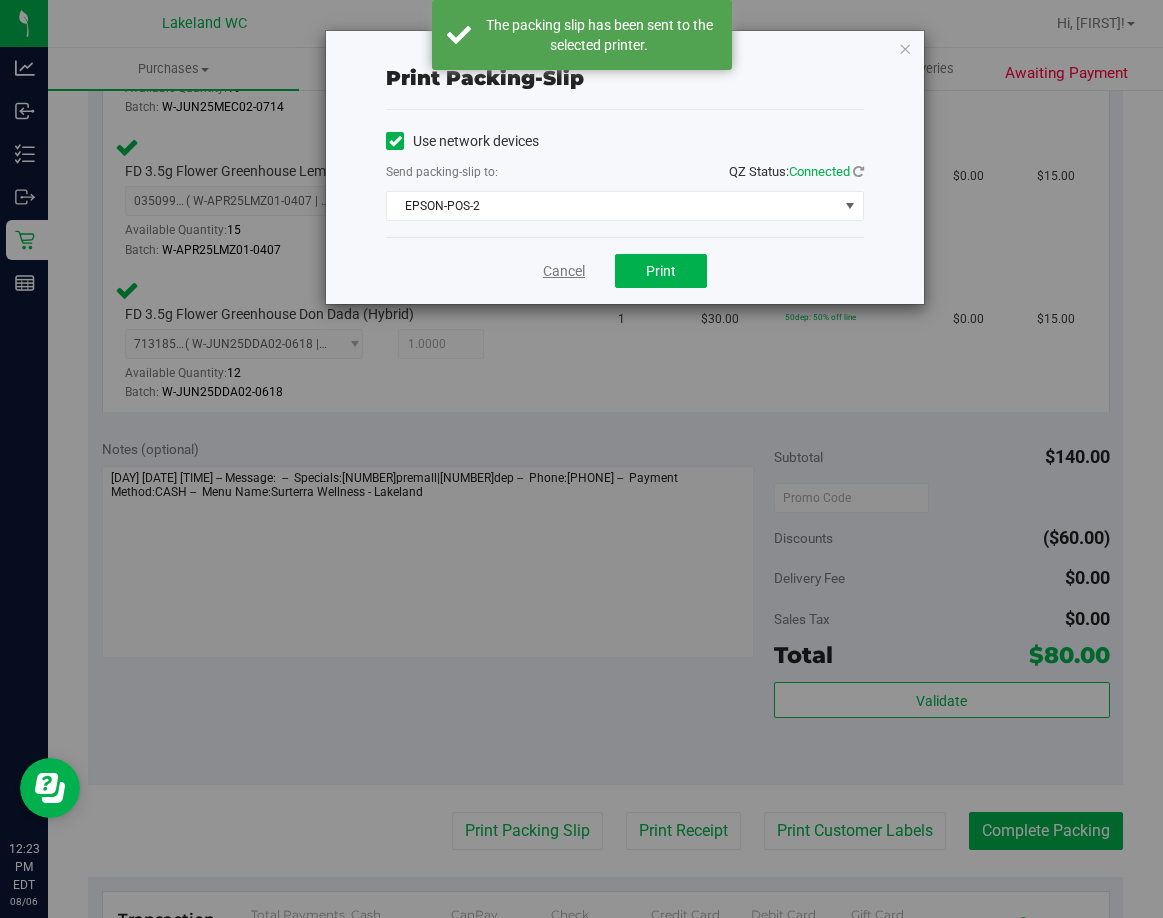 click on "Cancel" at bounding box center [564, 271] 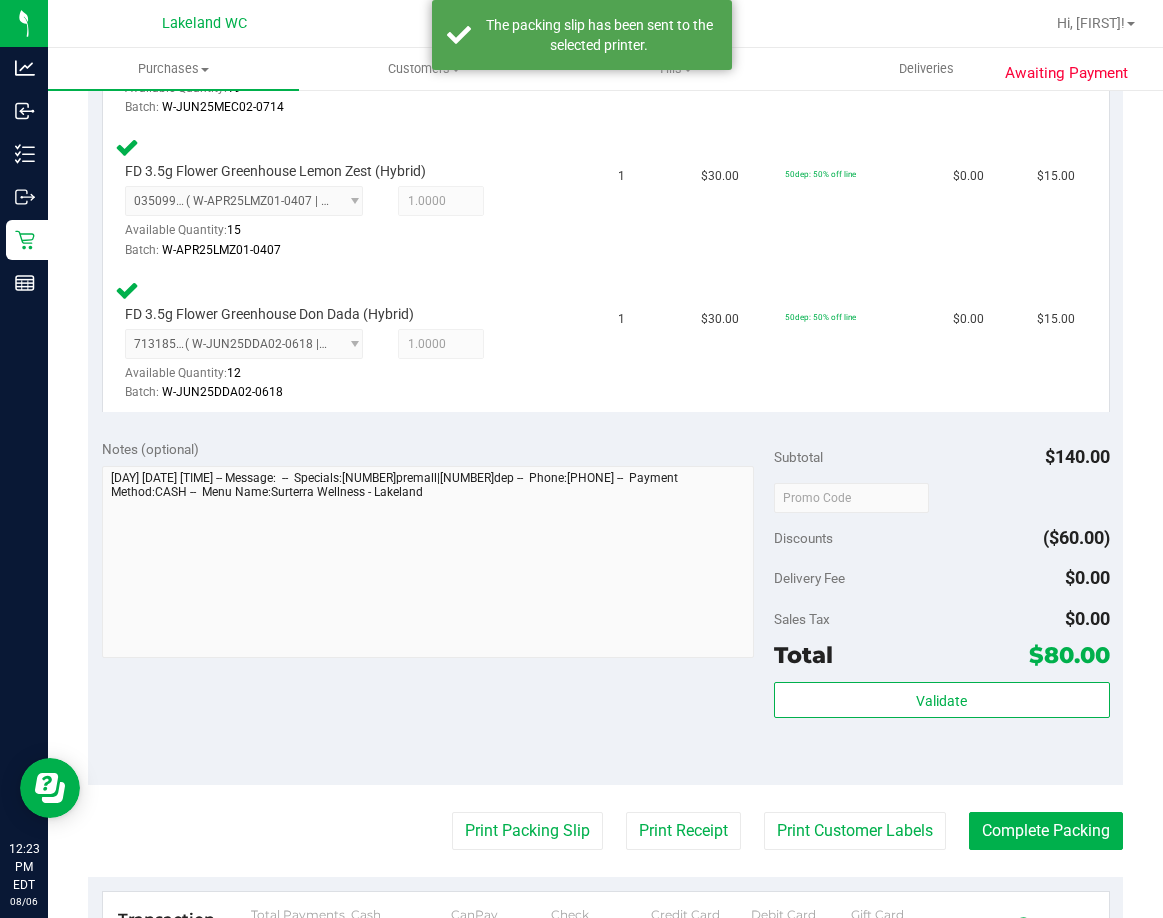 click on "Back
Edit Purchase
Cancel Purchase
View Profile
# 11746806
BioTrack ID:
-
Submitted
Needs review
Last Modified
Jane API
Aug 6, 2025 12:22:13 PM EDT" at bounding box center [605, 287] 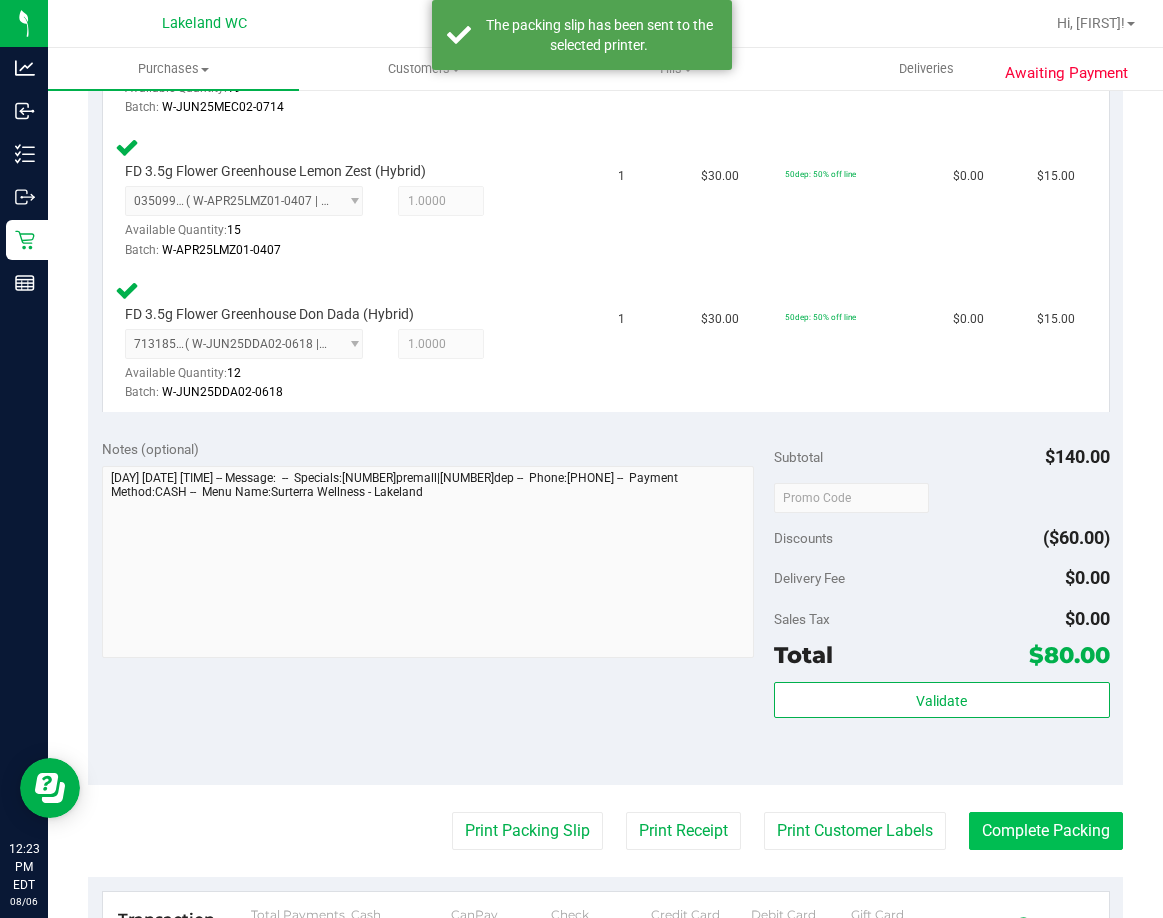 click on "Back
Edit Purchase
Cancel Purchase
View Profile
# 11746806
BioTrack ID:
-
Submitted
Needs review
Last Modified
Jane API
Aug 6, 2025 12:22:13 PM EDT" at bounding box center (605, 287) 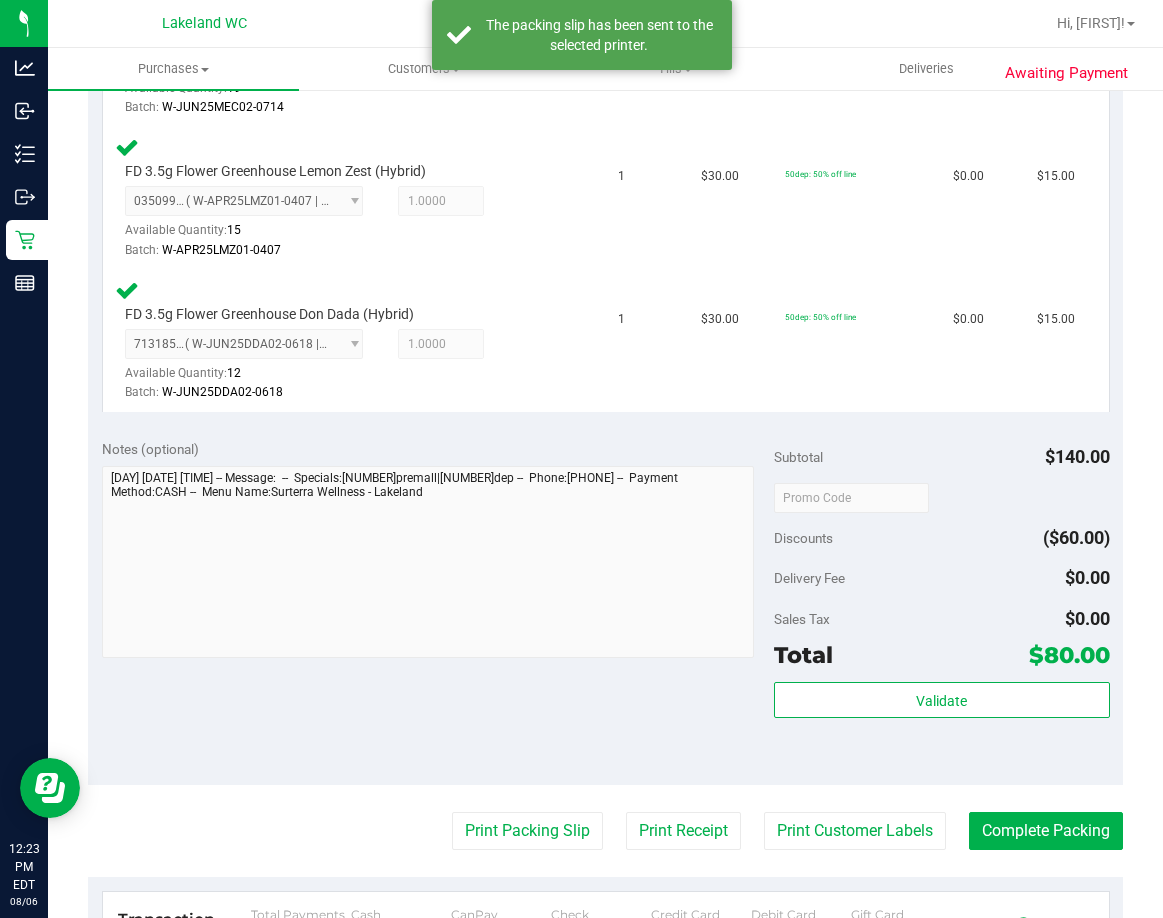 drag, startPoint x: 1029, startPoint y: 808, endPoint x: 1049, endPoint y: 811, distance: 20.22375 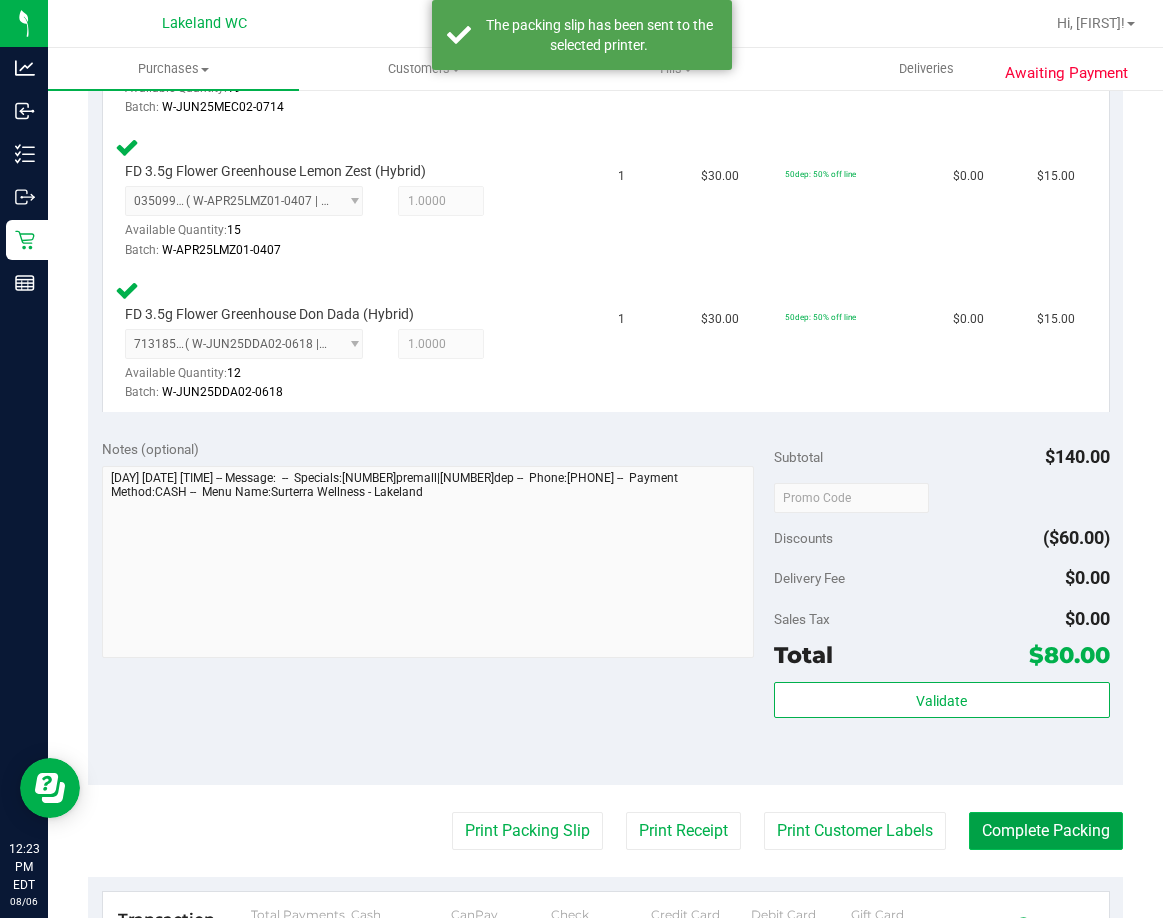 click on "Complete Packing" at bounding box center (1046, 831) 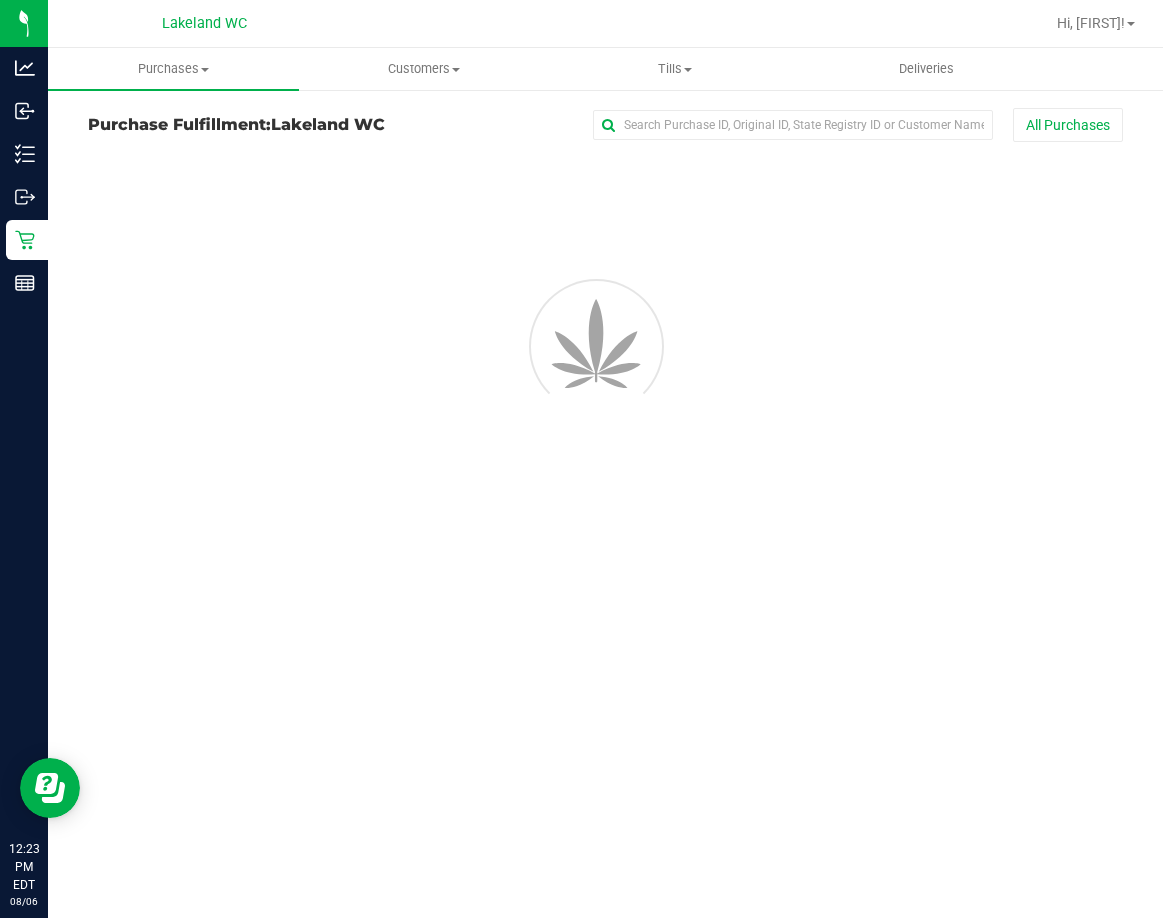 scroll, scrollTop: 0, scrollLeft: 0, axis: both 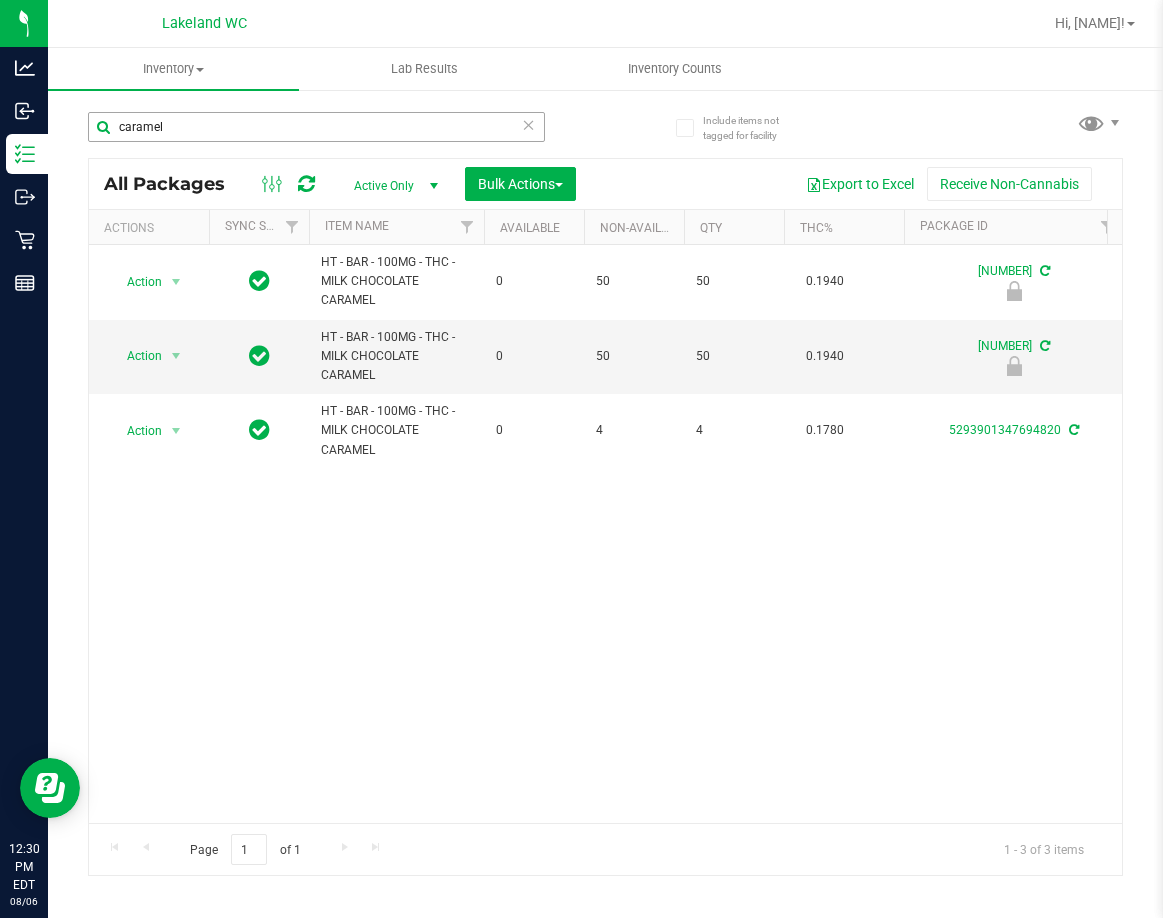 click on "caramel" at bounding box center (316, 127) 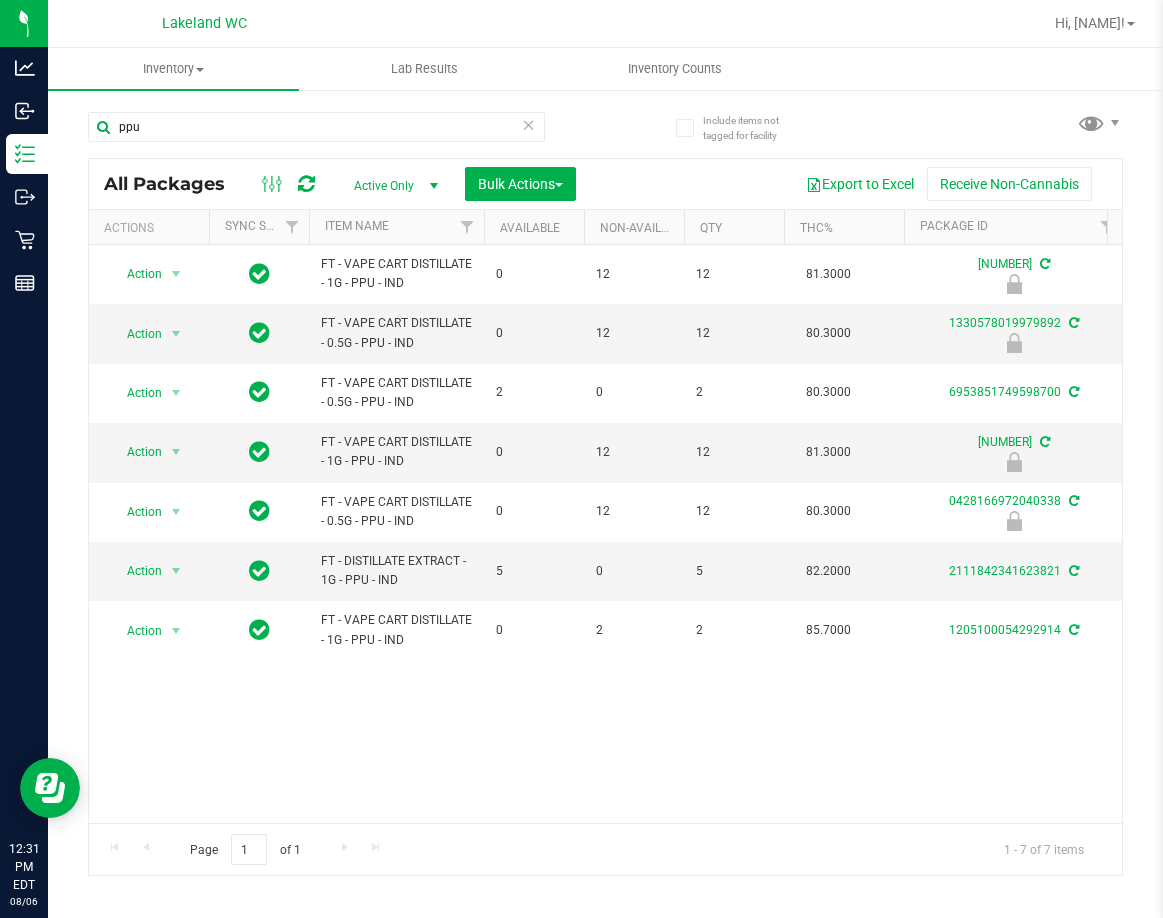 type on "ppu" 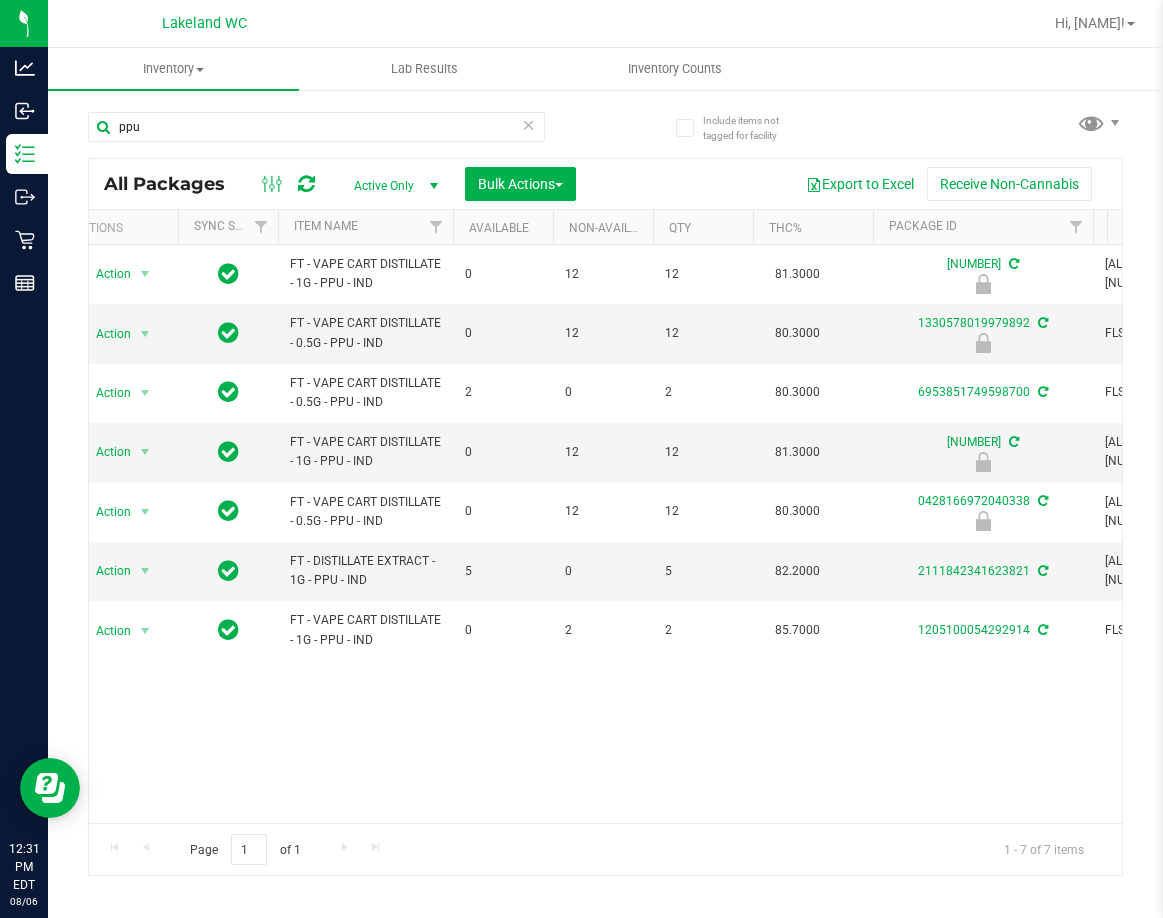 scroll, scrollTop: 0, scrollLeft: 57, axis: horizontal 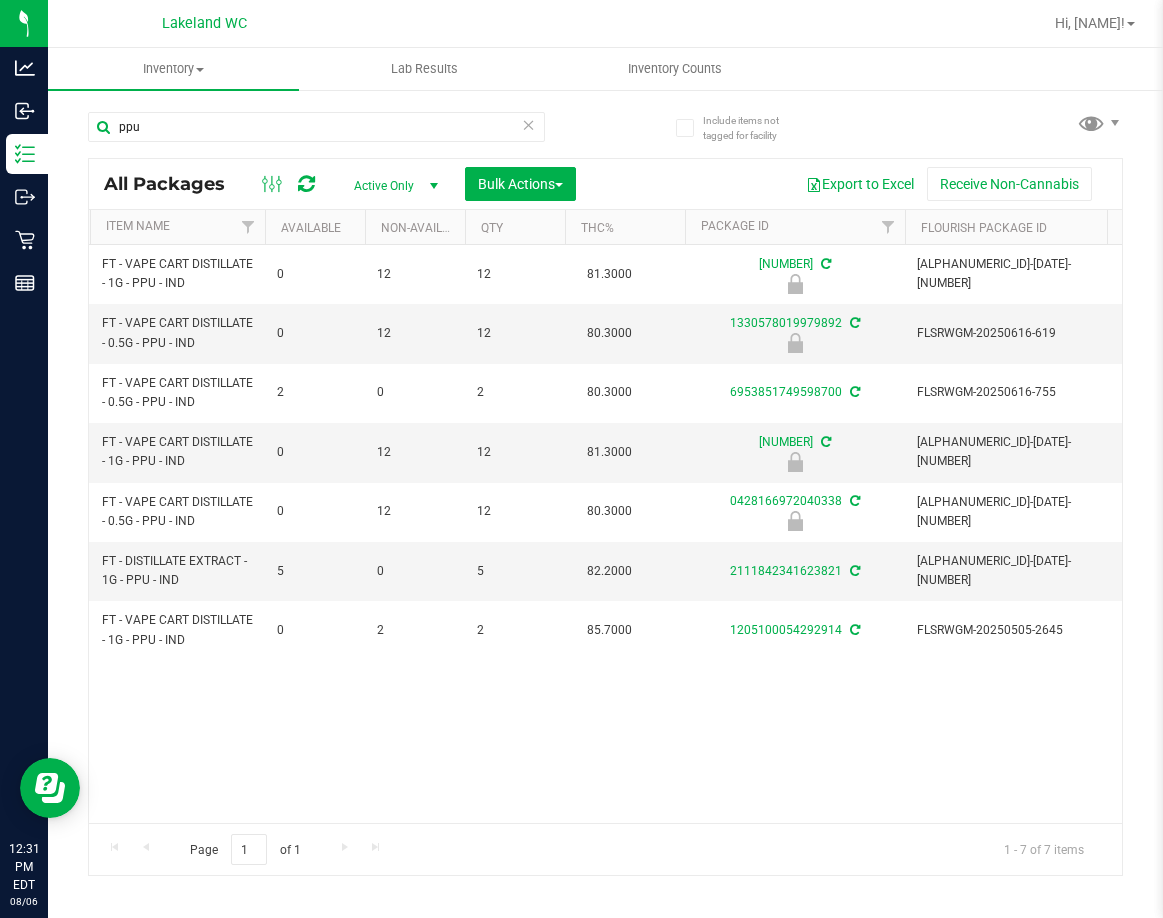 drag, startPoint x: 529, startPoint y: 666, endPoint x: 577, endPoint y: 672, distance: 48.373547 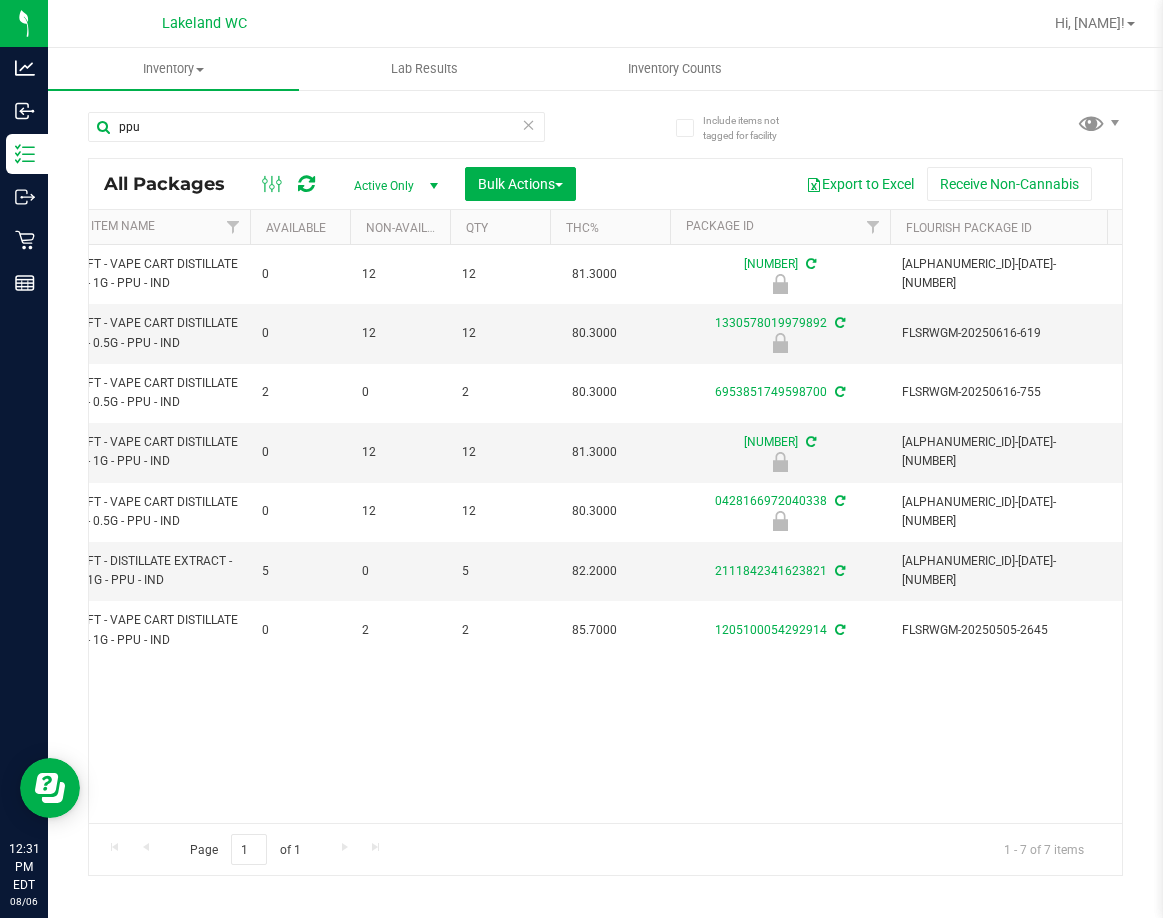 scroll, scrollTop: 0, scrollLeft: 0, axis: both 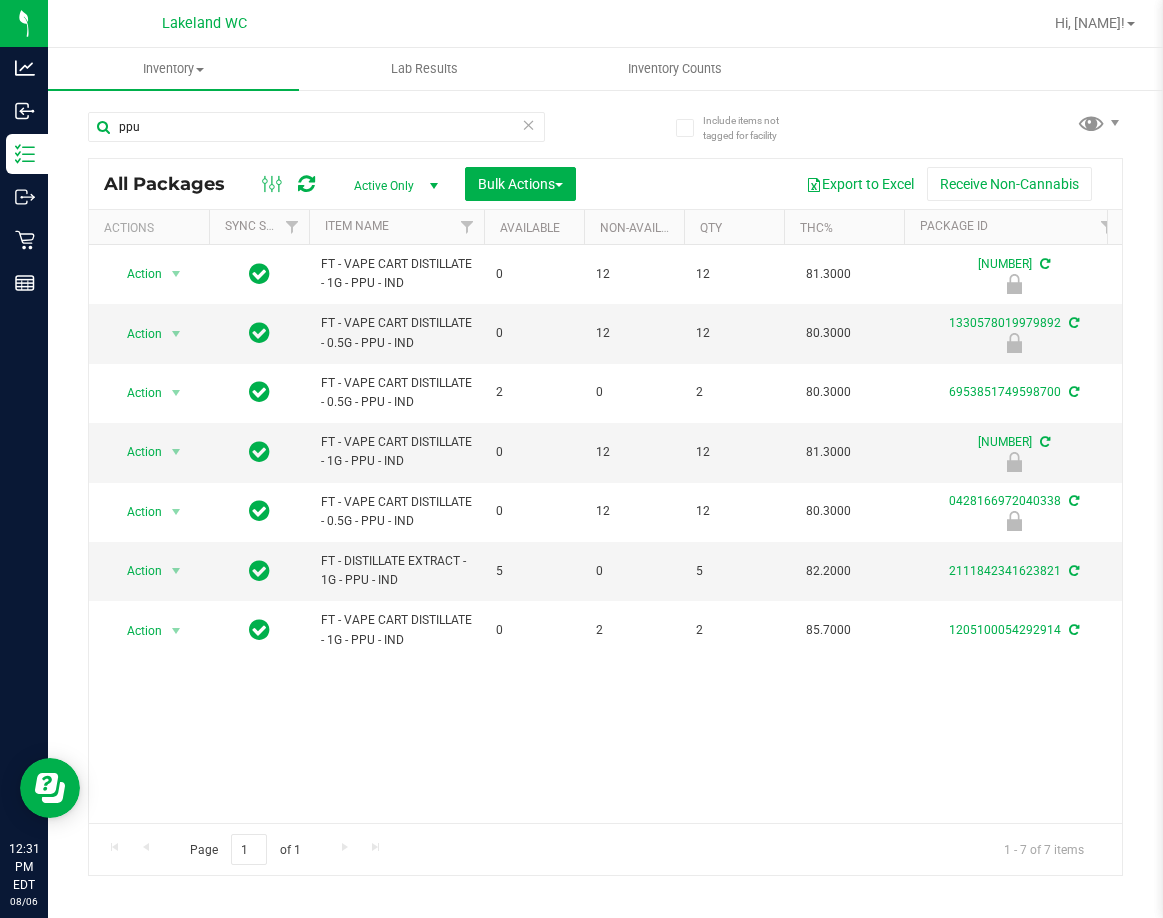 drag, startPoint x: 574, startPoint y: 674, endPoint x: 213, endPoint y: 671, distance: 361.01245 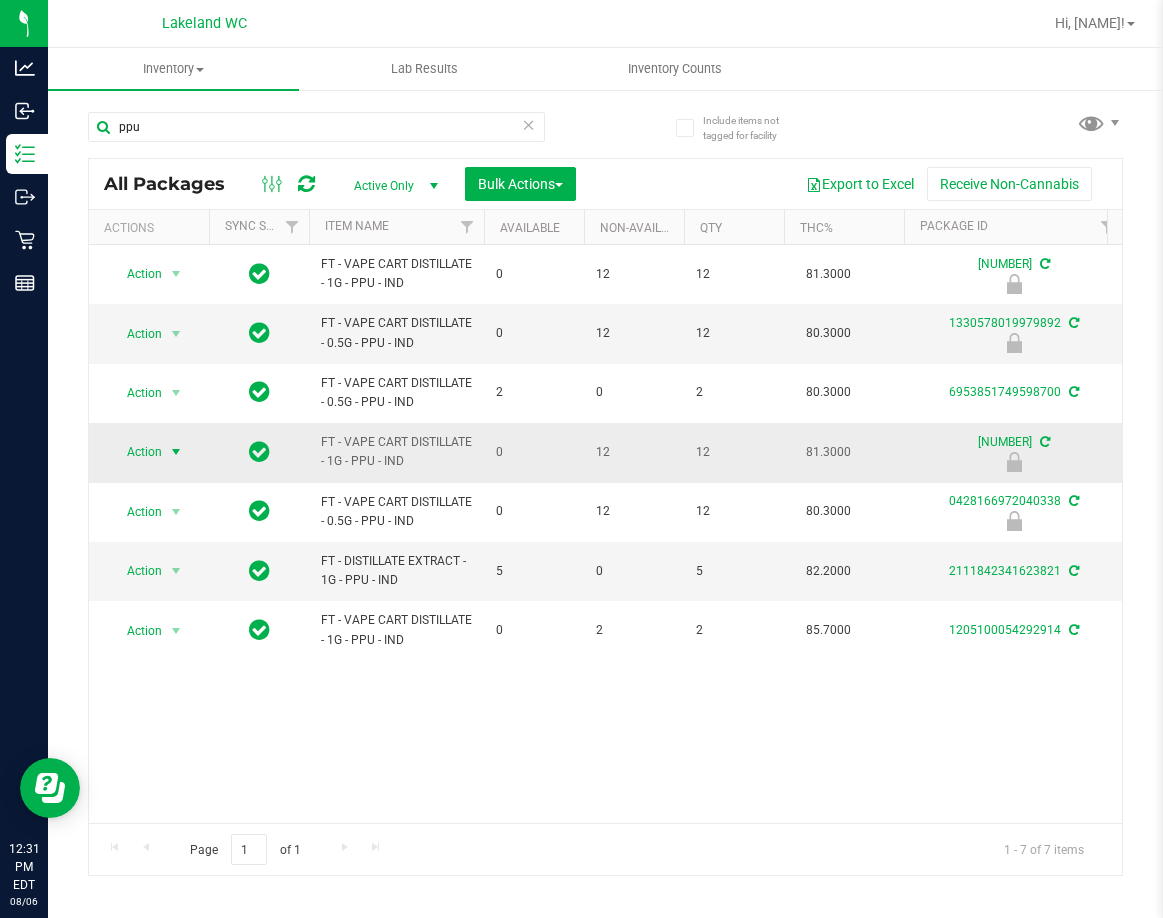 click at bounding box center (176, 452) 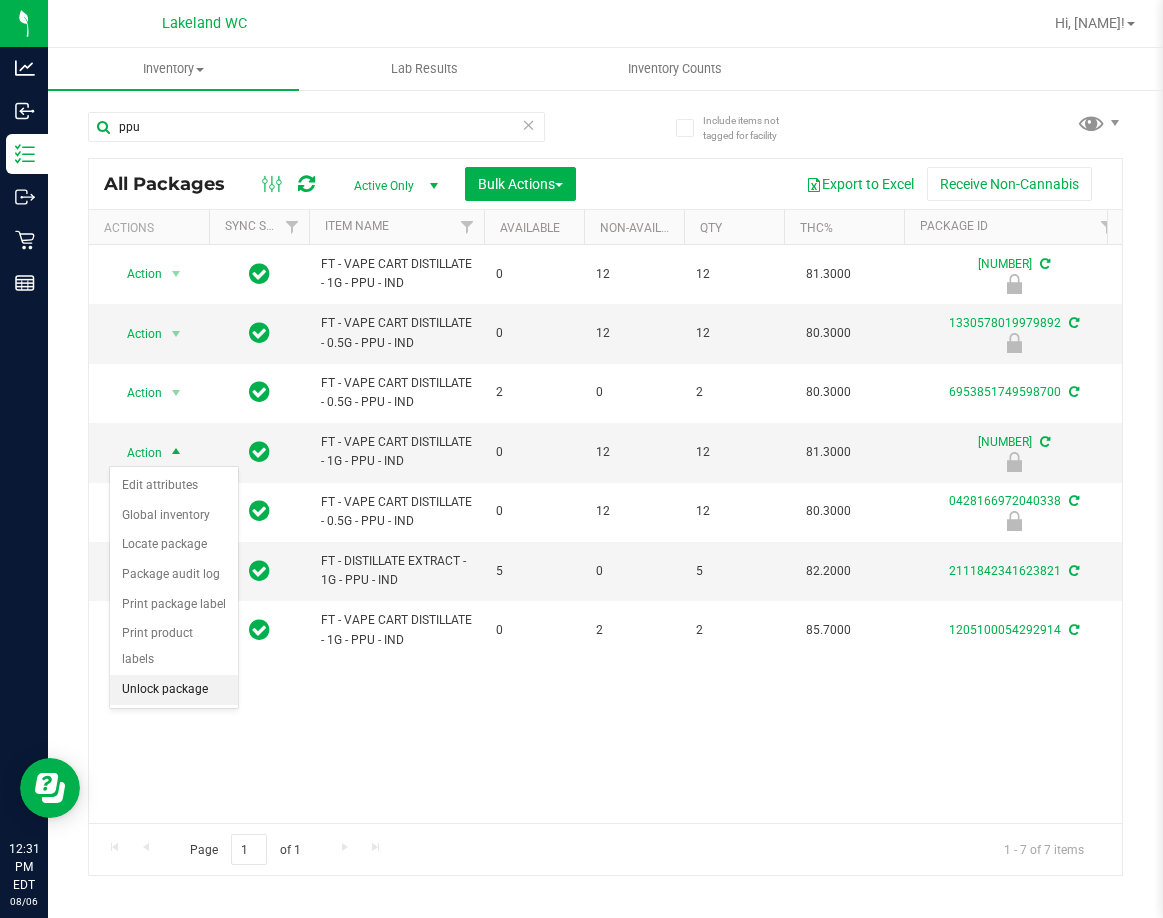 click on "Unlock package" at bounding box center (174, 690) 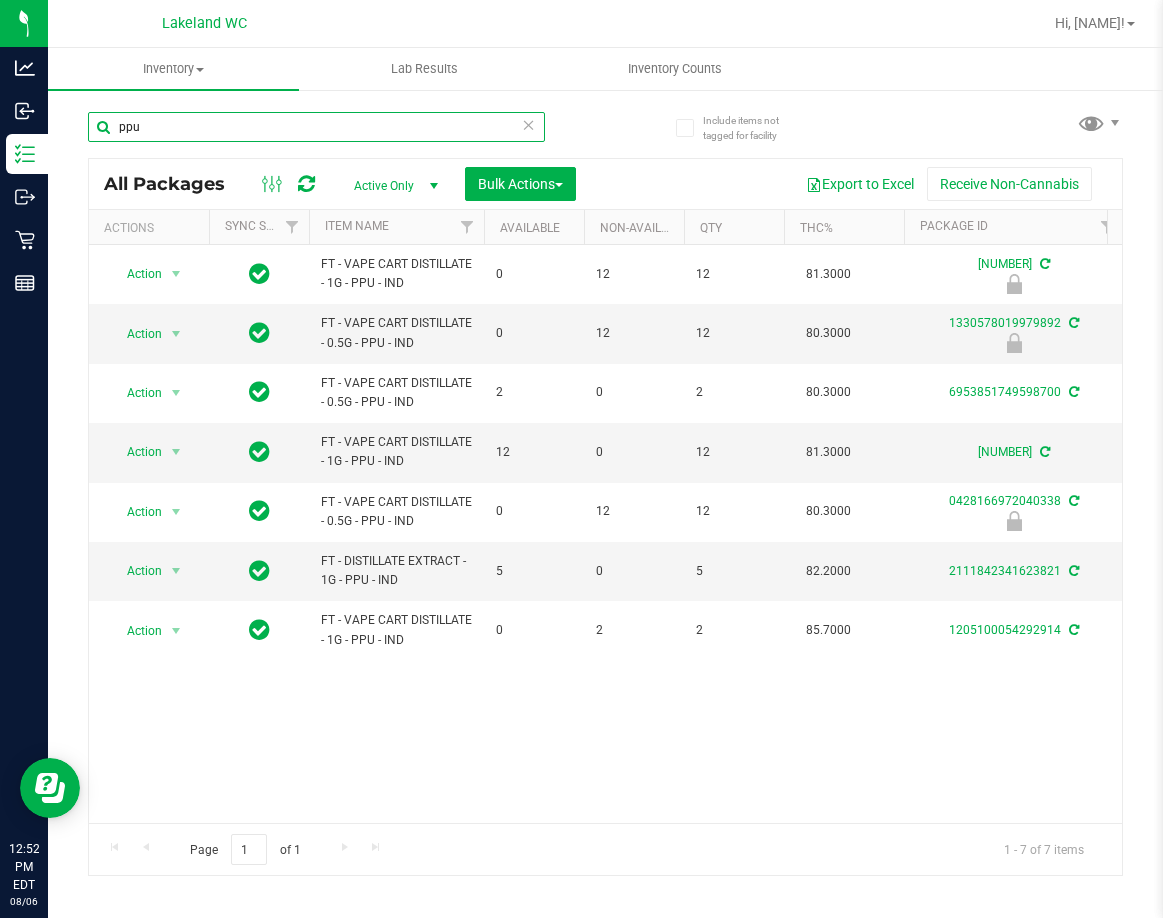 click on "ppu" at bounding box center (316, 127) 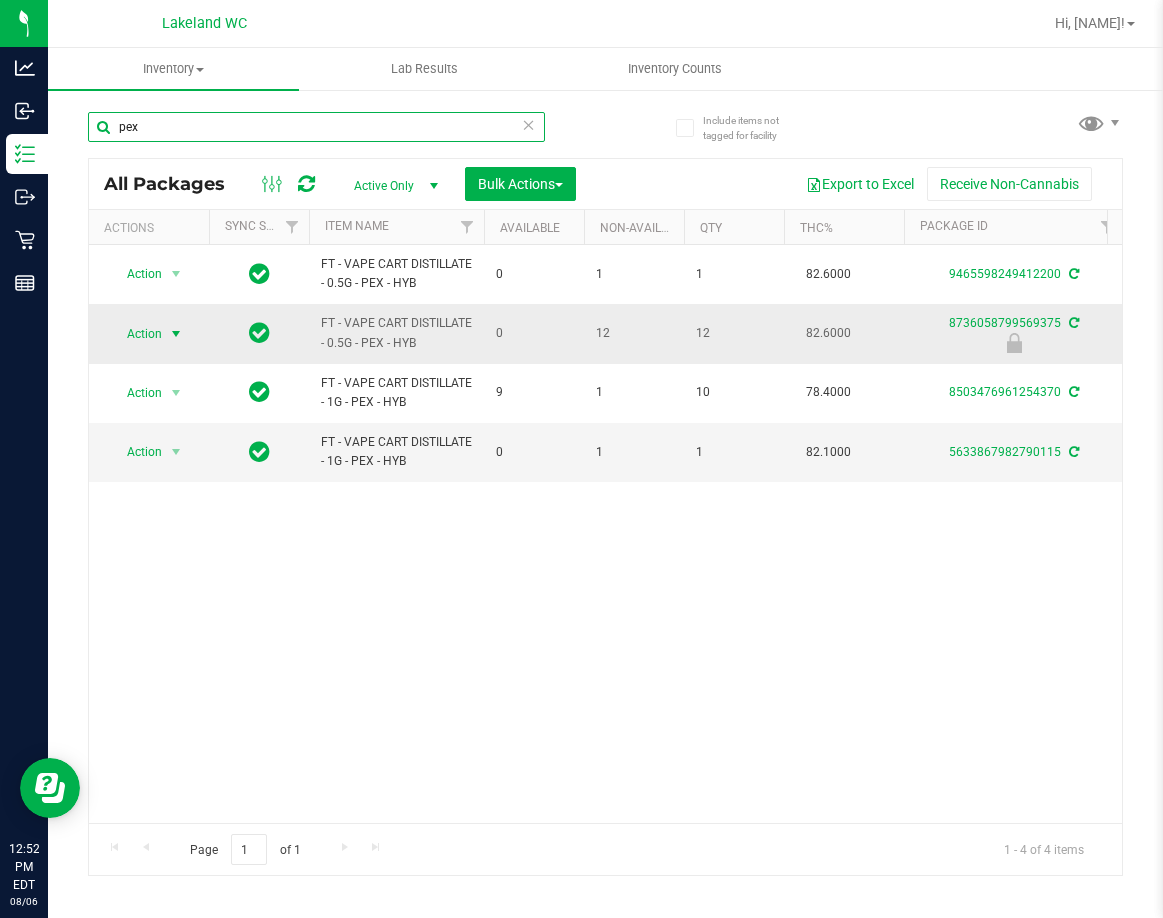 type on "pex" 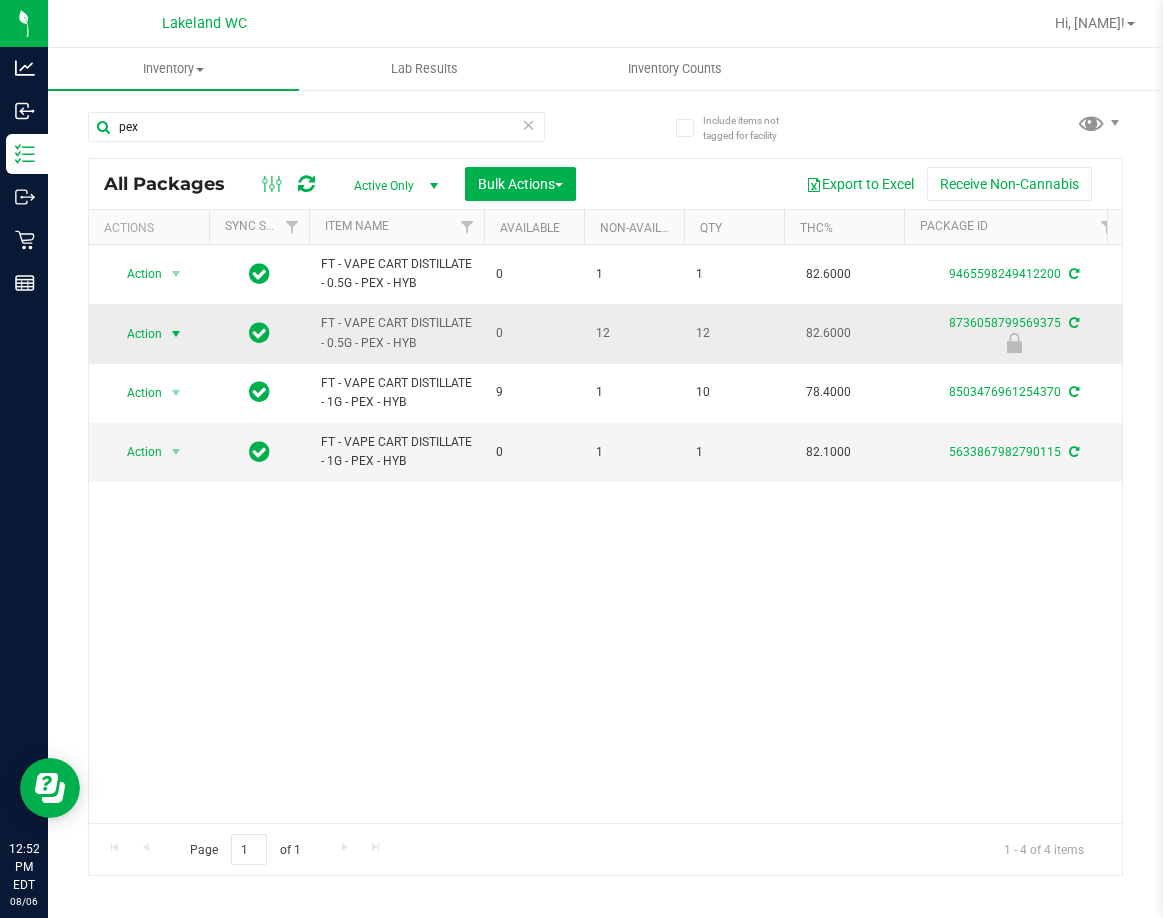 click at bounding box center [176, 334] 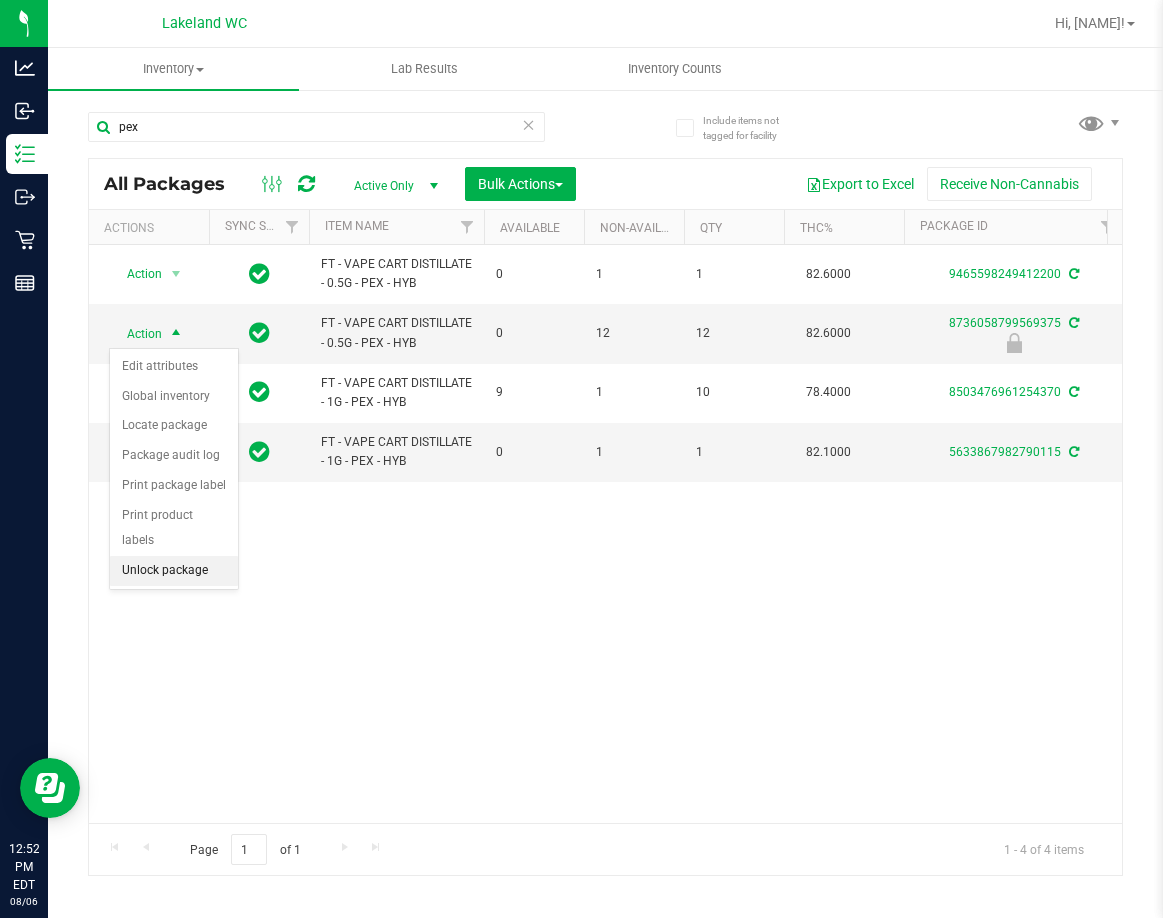 click on "Unlock package" at bounding box center (174, 571) 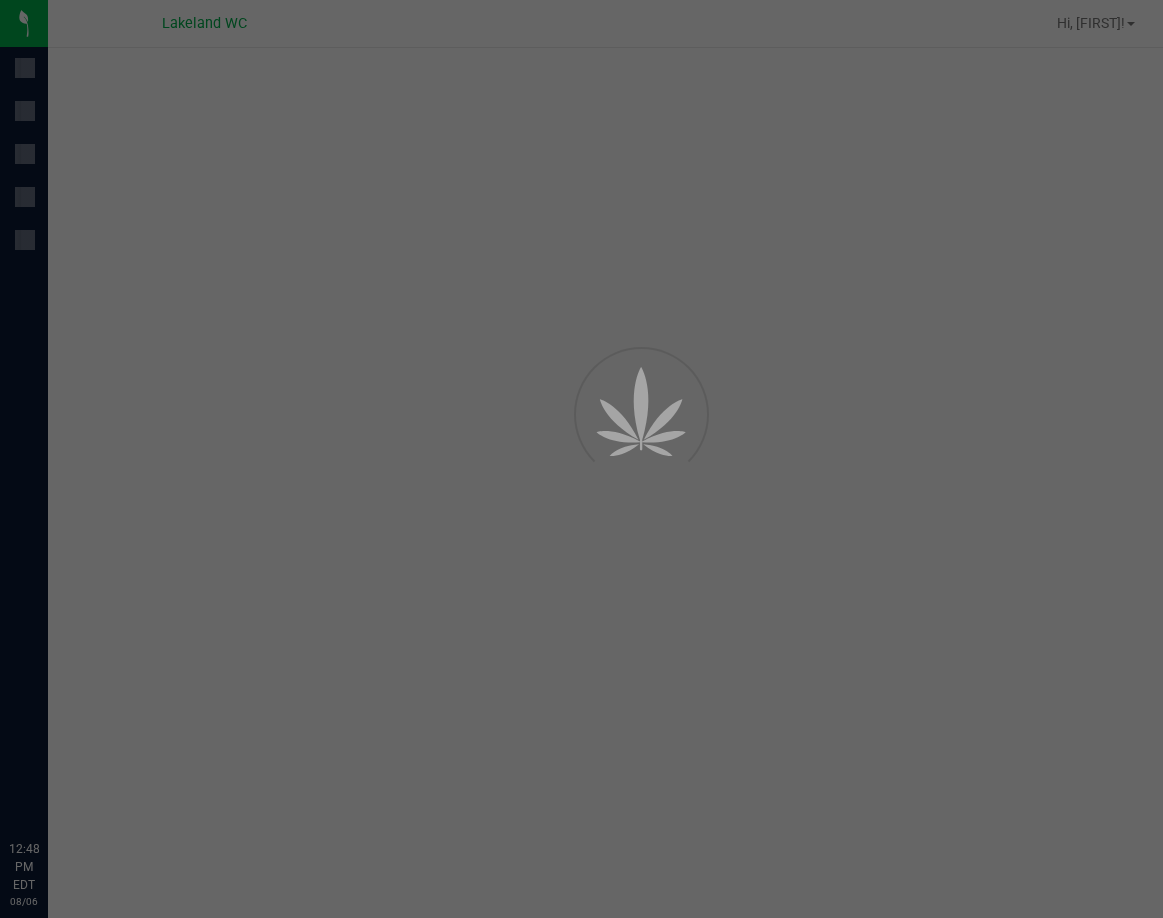 scroll, scrollTop: 0, scrollLeft: 0, axis: both 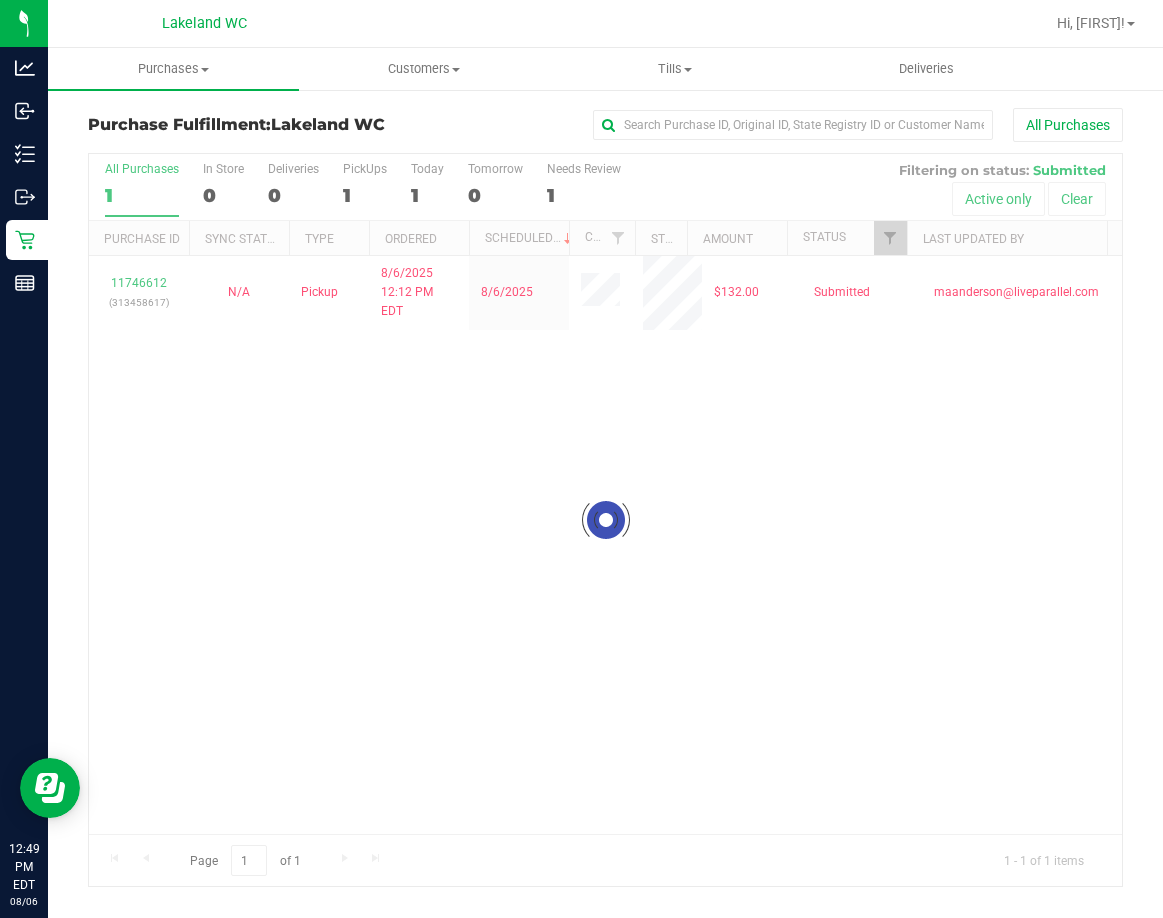 click at bounding box center (605, 520) 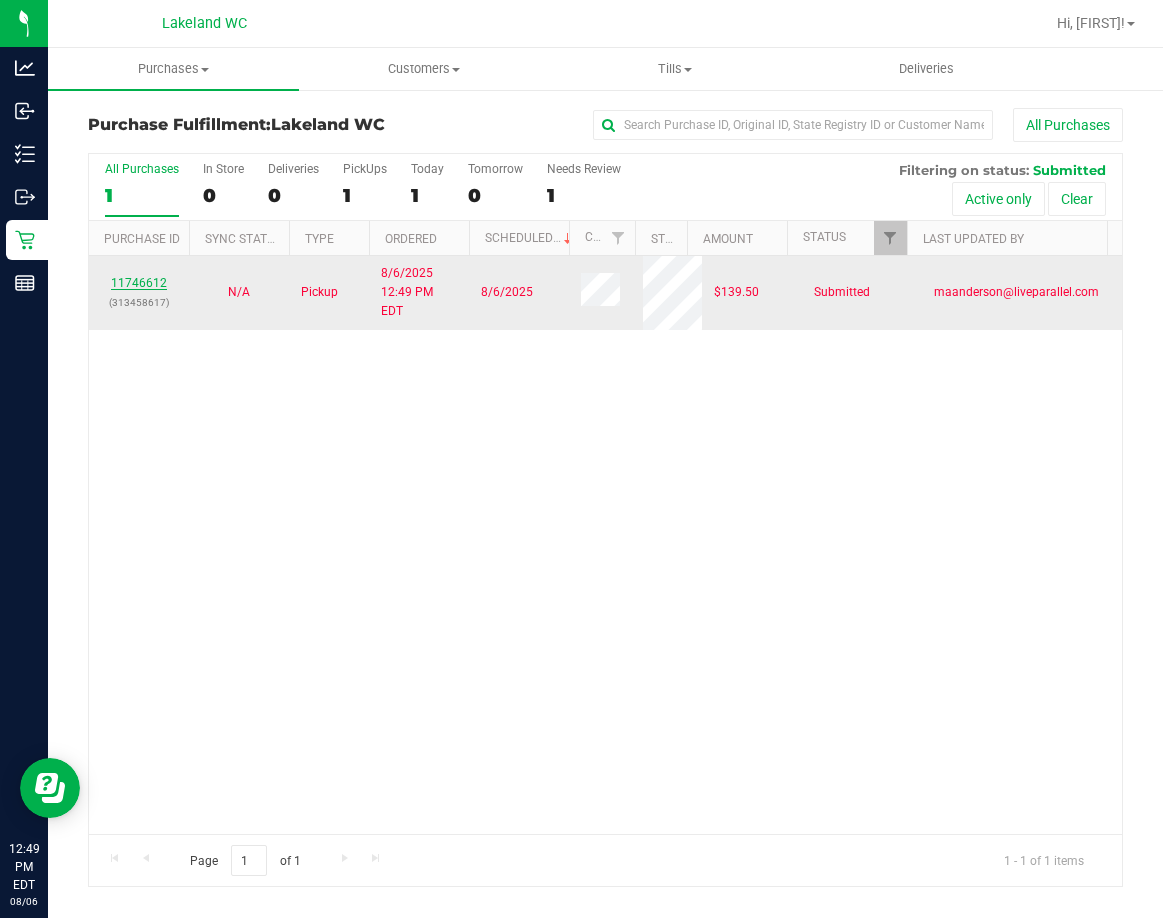 click on "11746612" at bounding box center [139, 283] 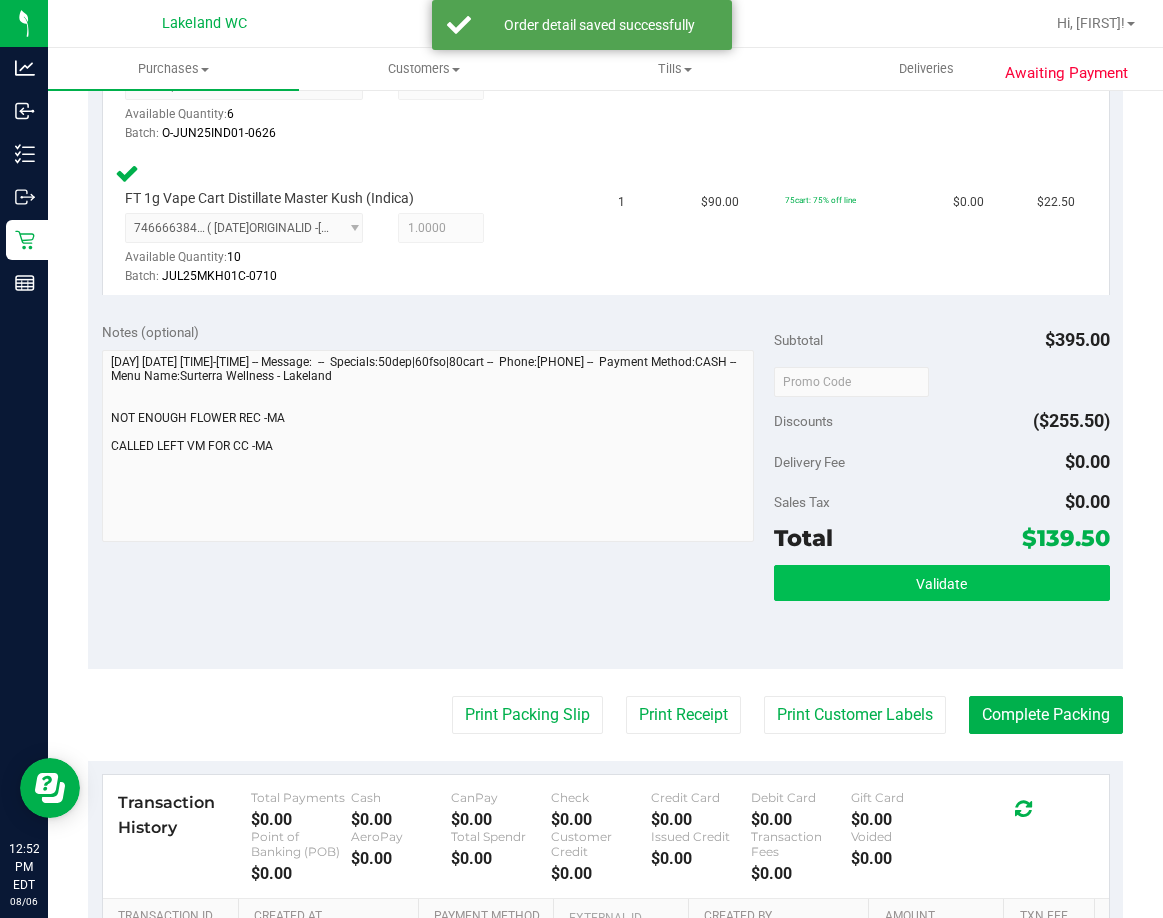 scroll, scrollTop: 1400, scrollLeft: 0, axis: vertical 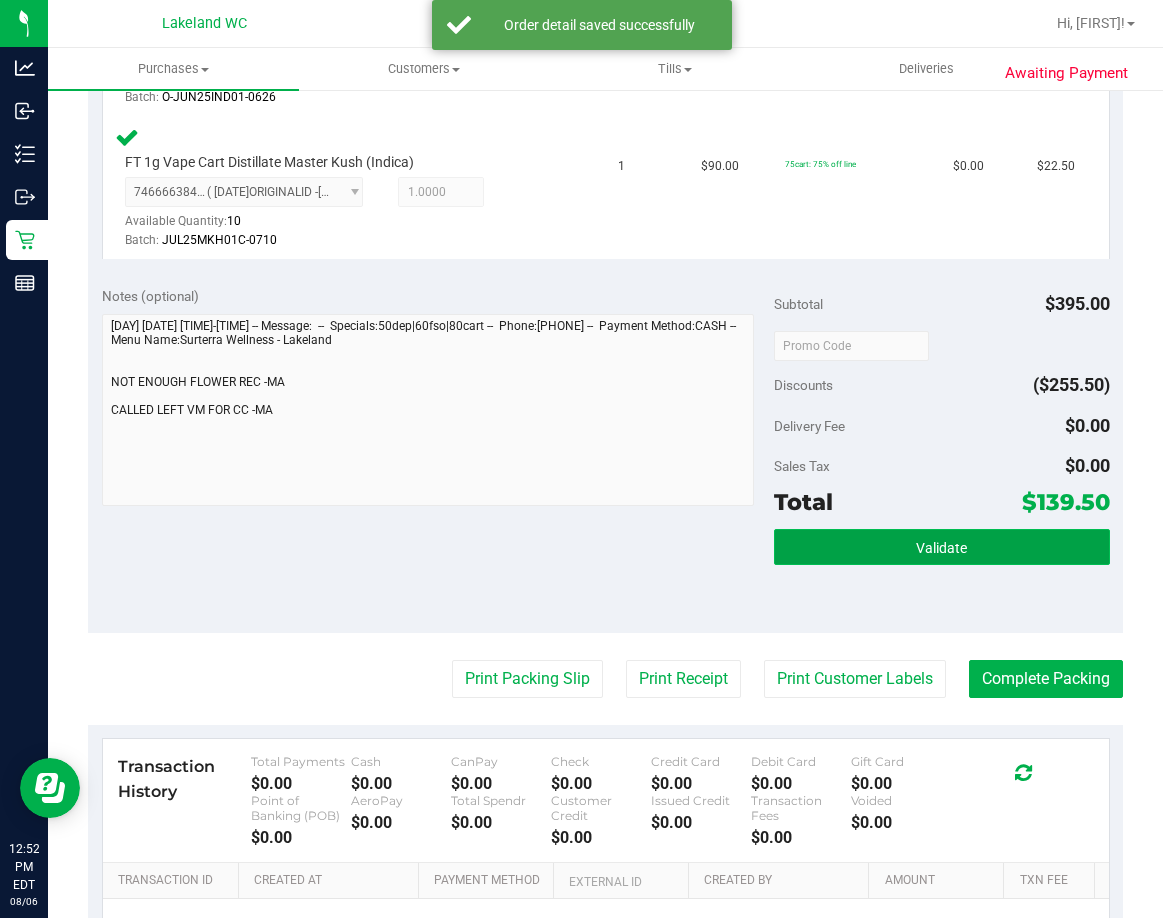 click on "Validate" at bounding box center (942, 547) 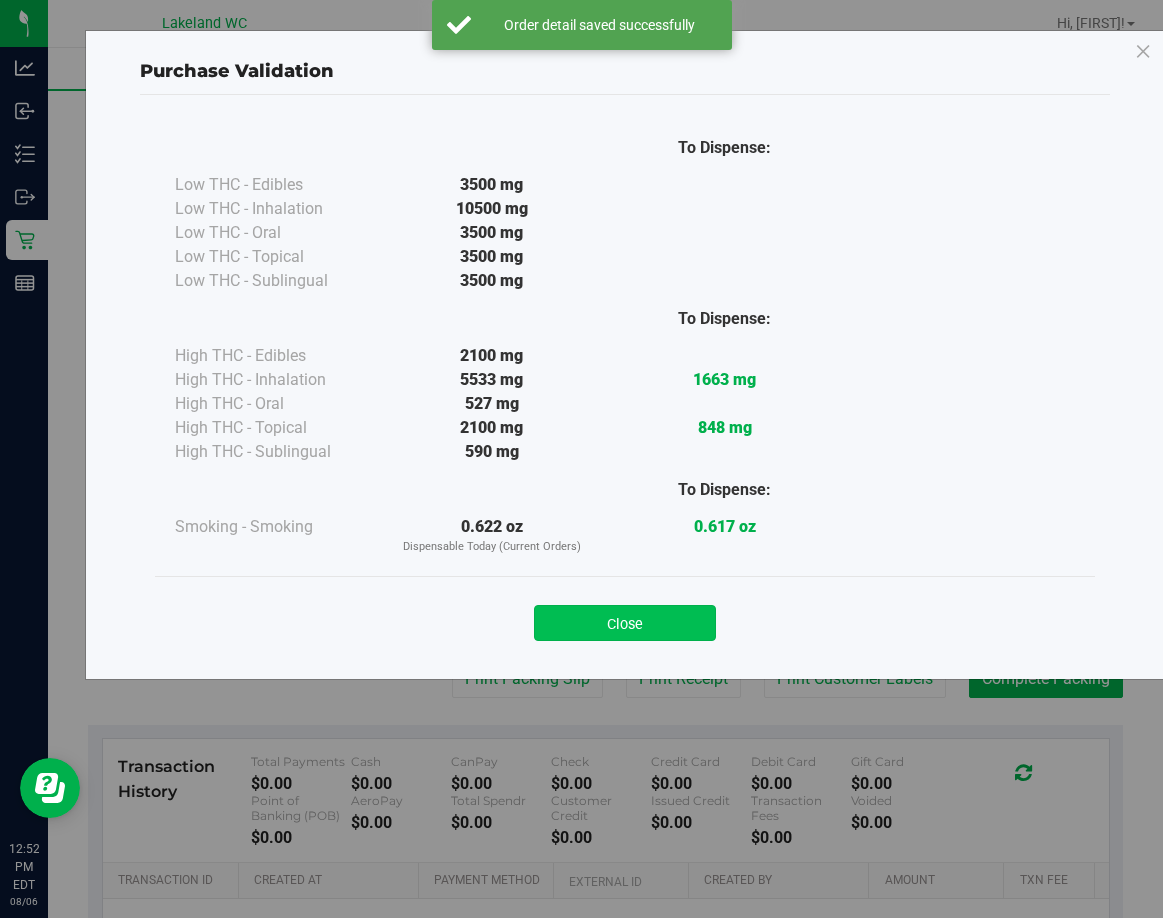 click on "Close" at bounding box center (625, 623) 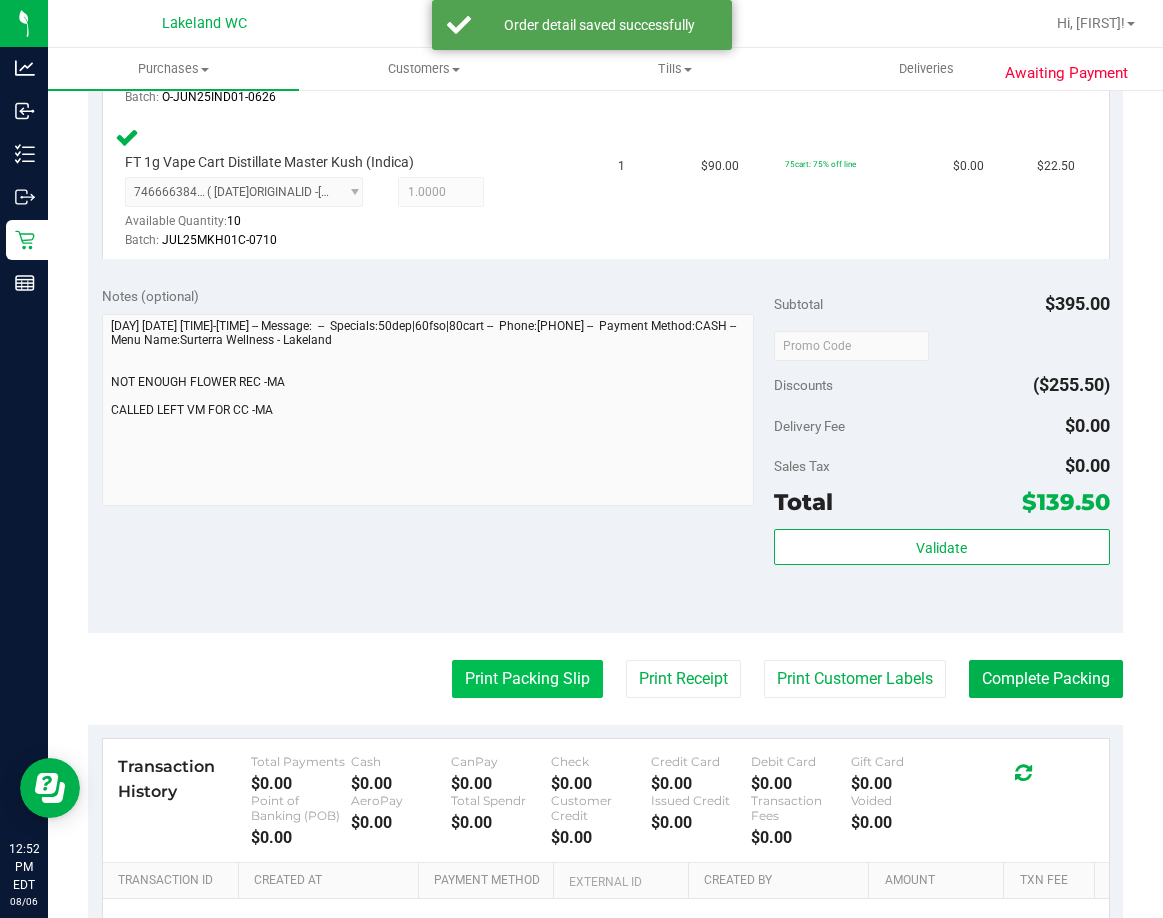 click on "Print Packing Slip" at bounding box center [527, 679] 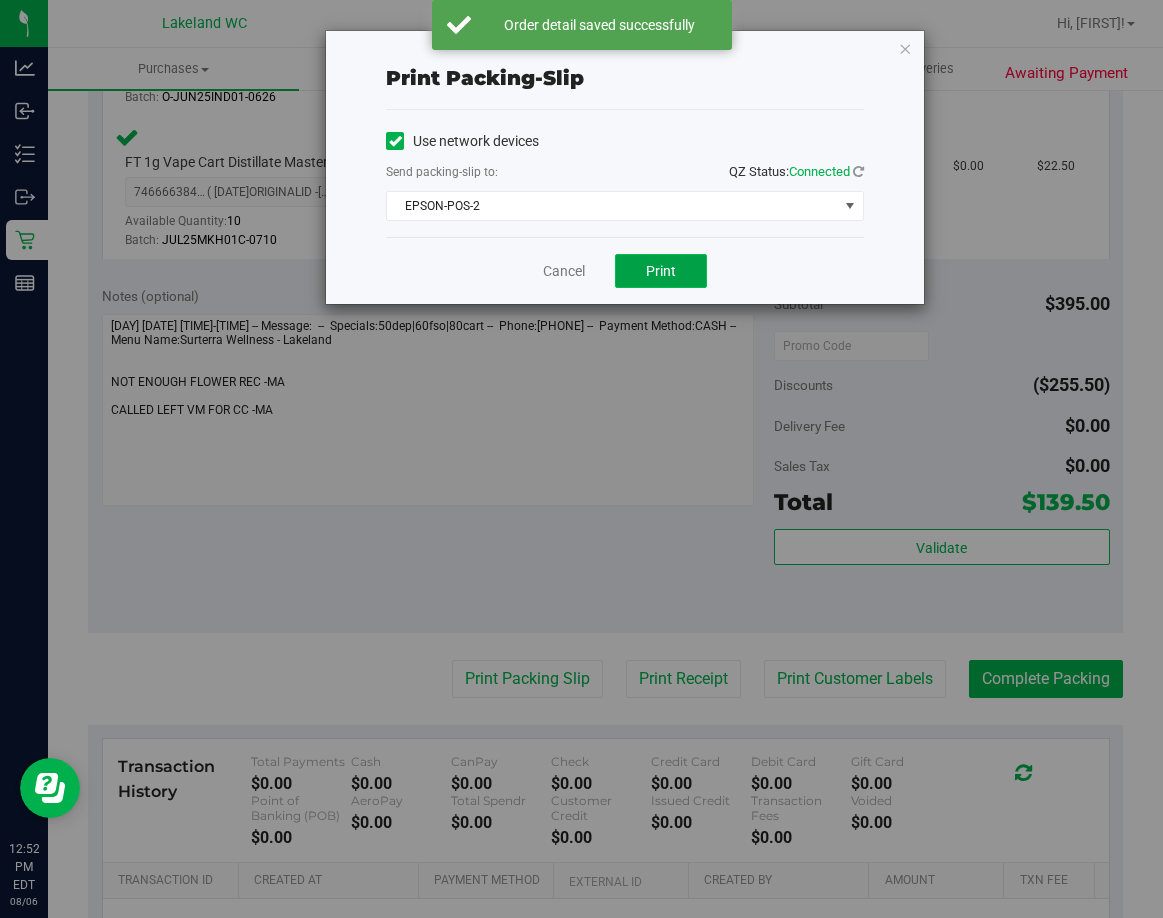 click on "Print" at bounding box center [661, 271] 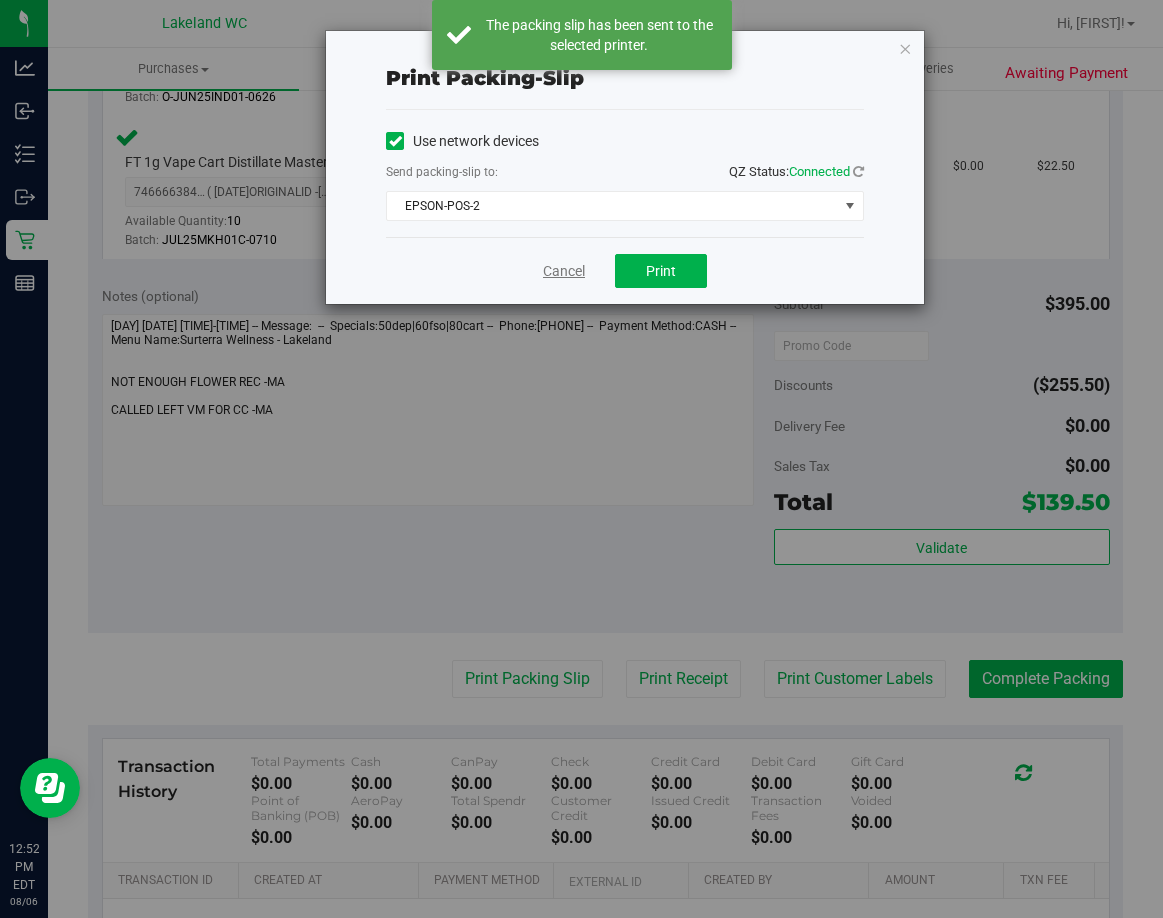 click on "Cancel" at bounding box center (564, 271) 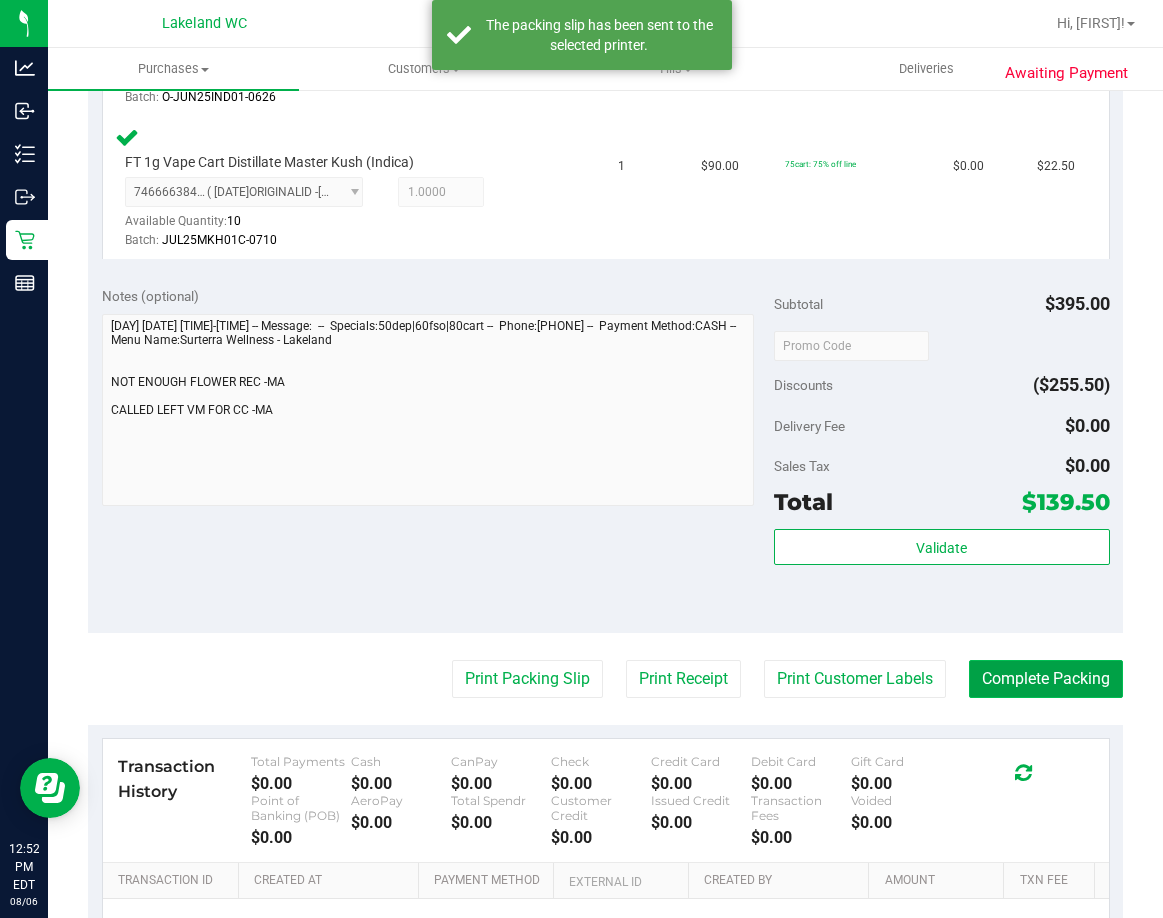 click on "Complete Packing" at bounding box center [1046, 679] 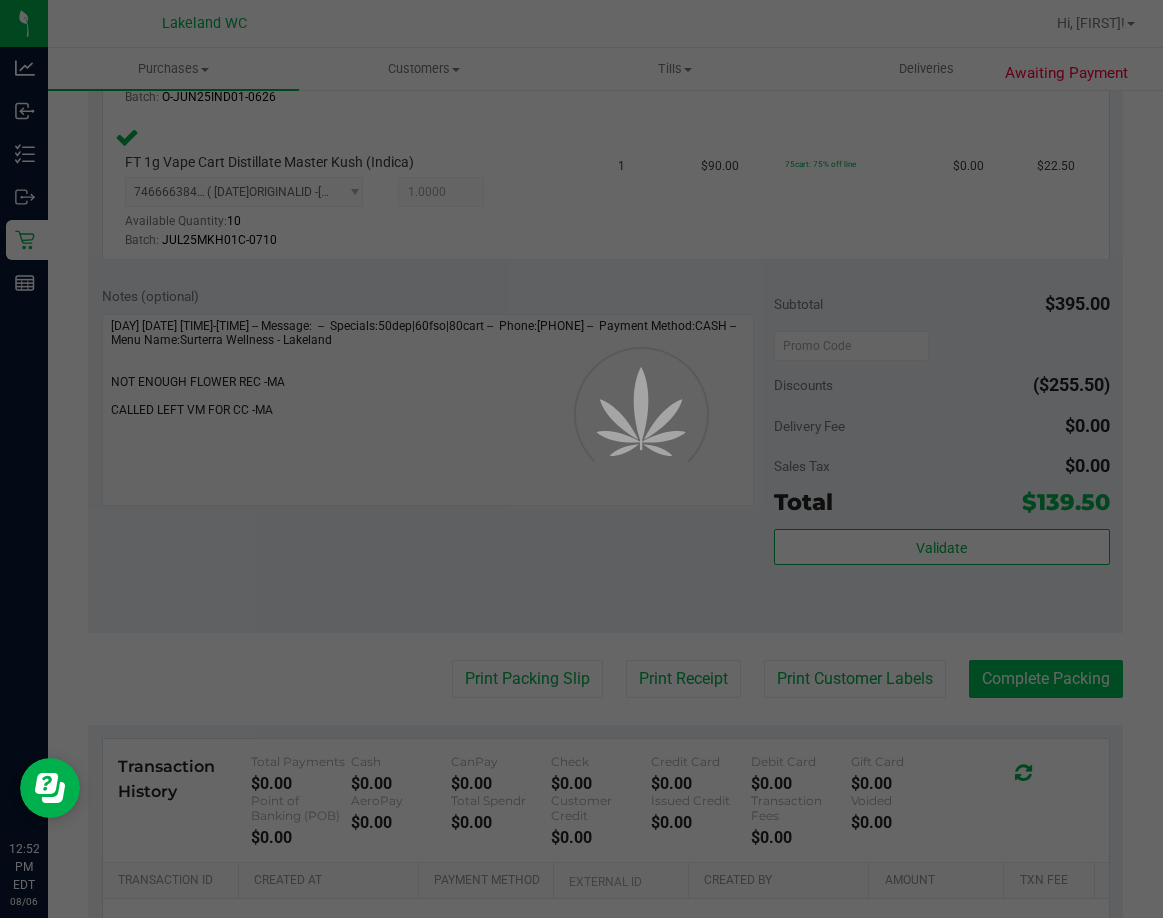 scroll, scrollTop: 0, scrollLeft: 0, axis: both 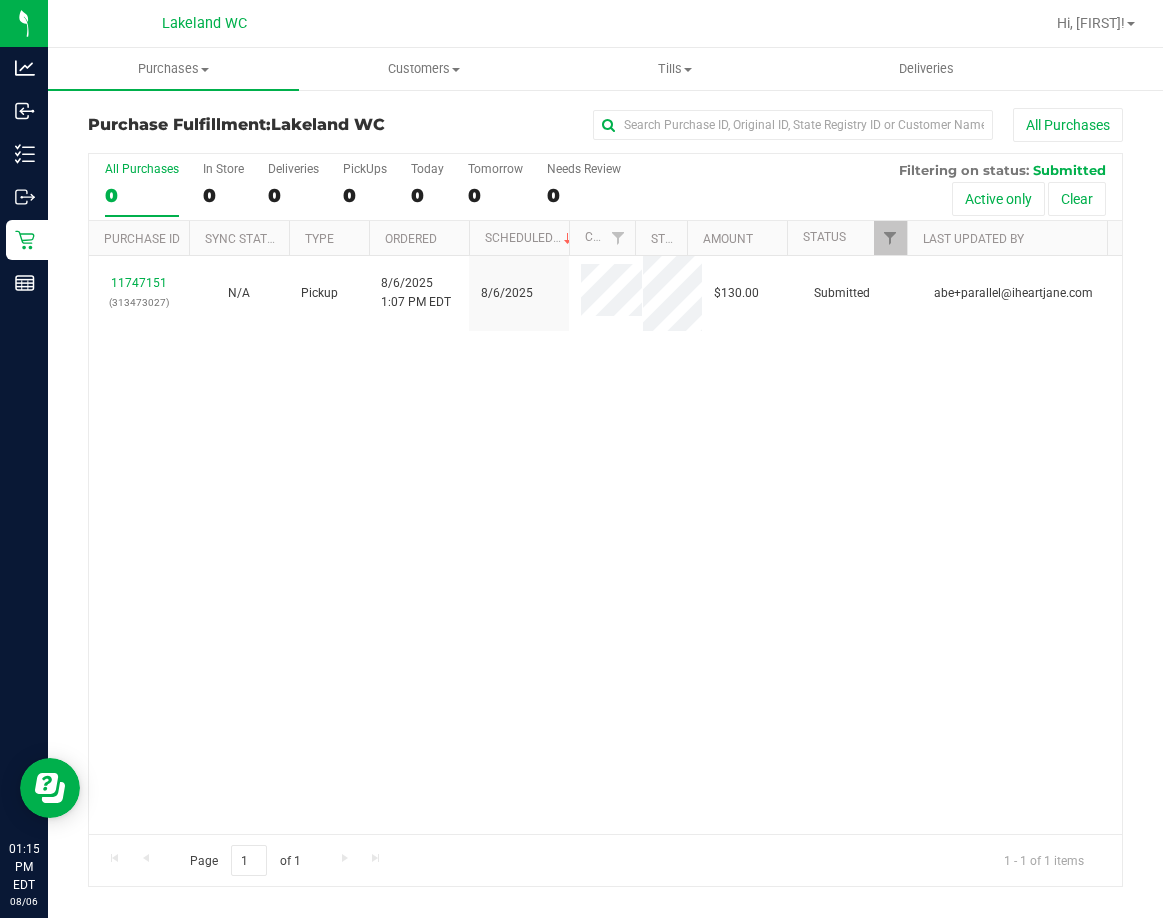 click on "[NUMBER]
([NUMBER])
N/A
$130.00
Submitted [EMAIL]" at bounding box center [605, 545] 